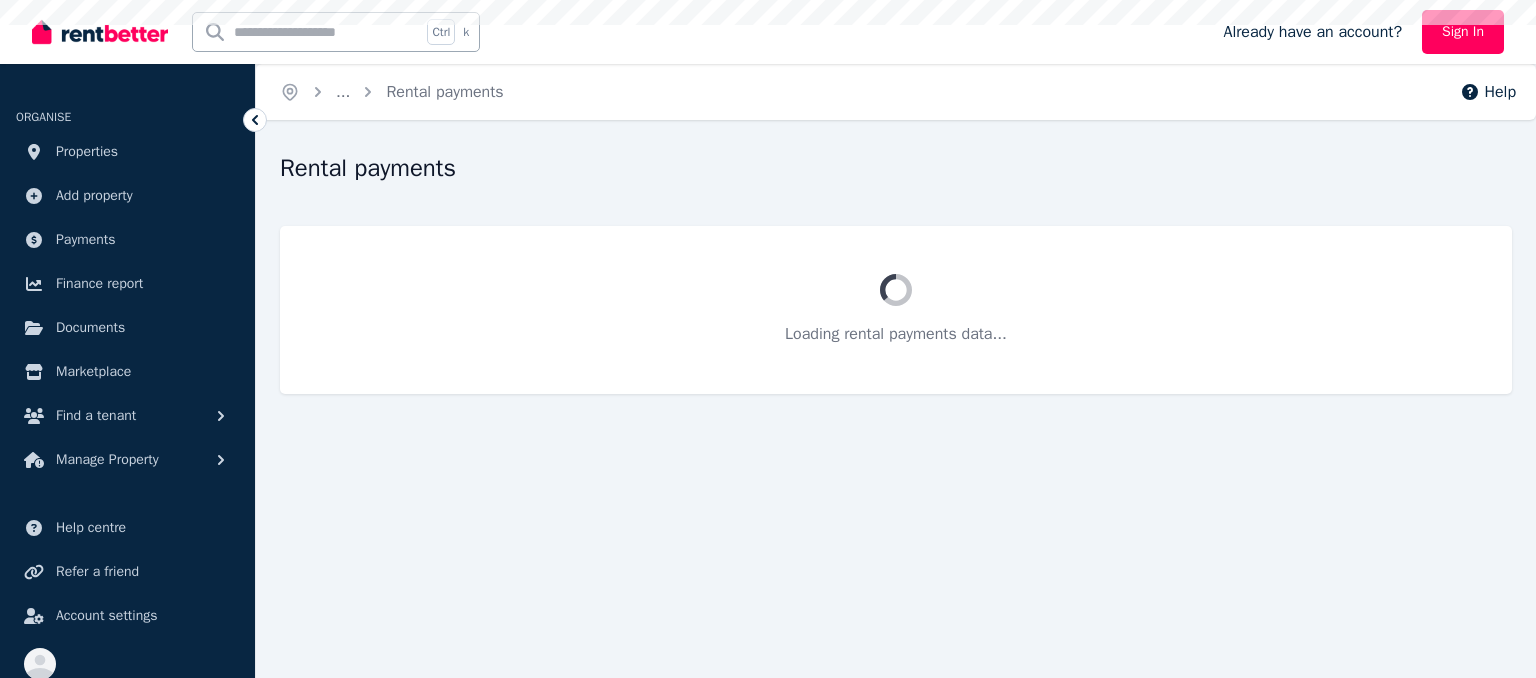 scroll, scrollTop: 0, scrollLeft: 0, axis: both 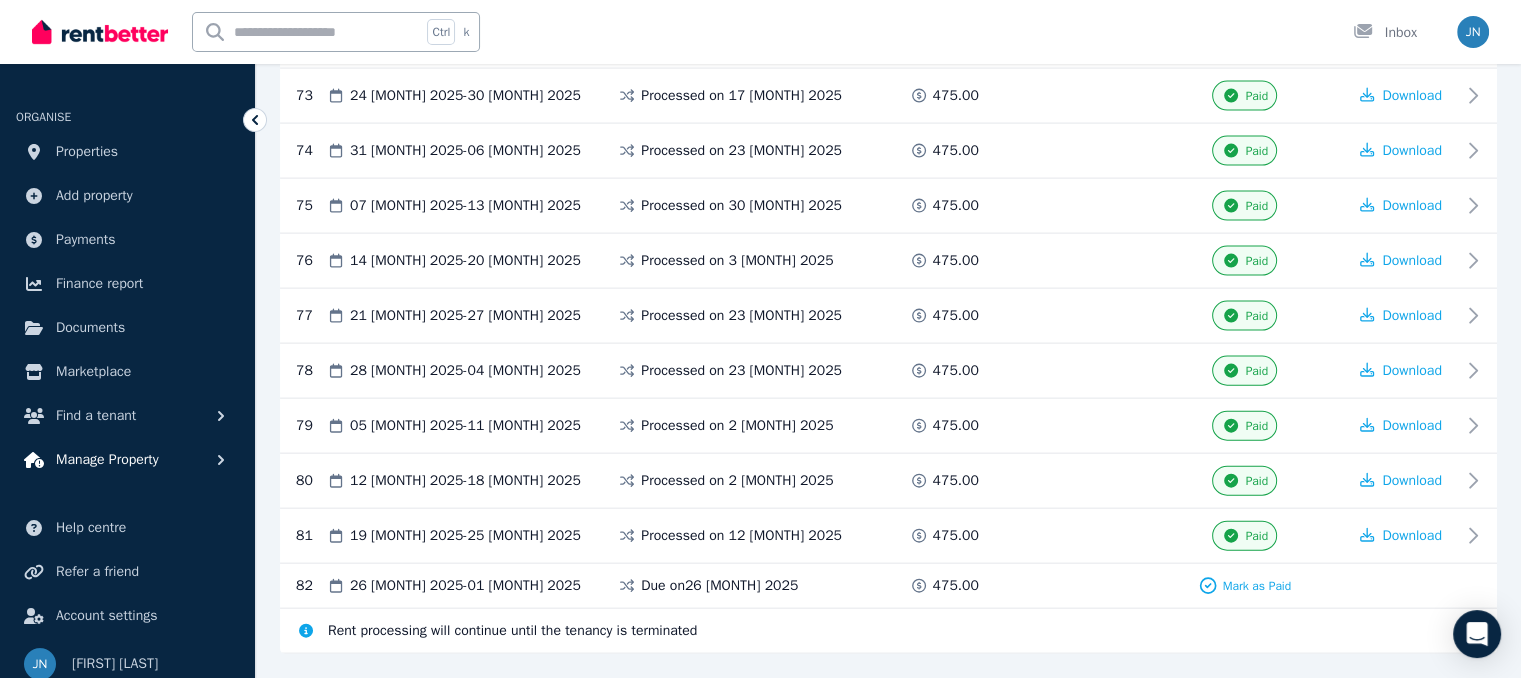 click on "Manage Property" at bounding box center [107, 460] 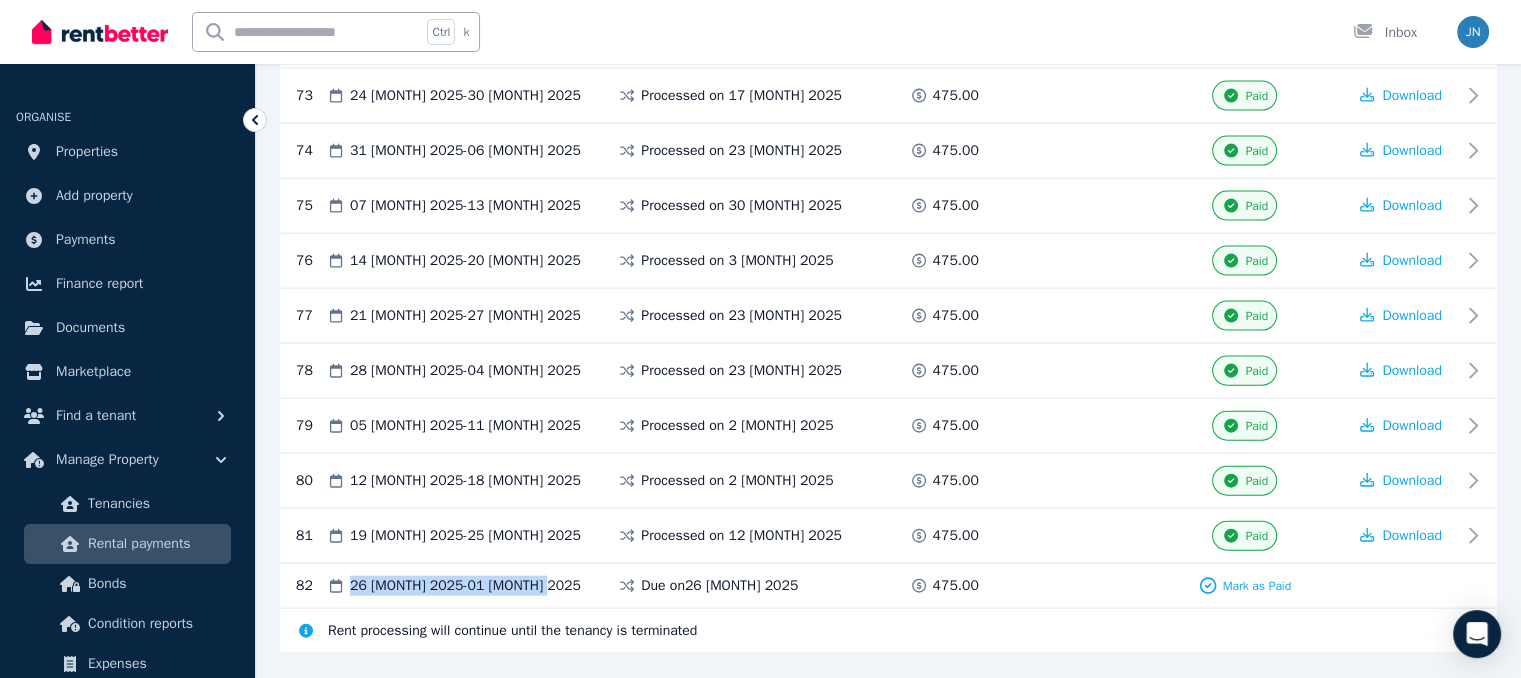 drag, startPoint x: 517, startPoint y: 542, endPoint x: 348, endPoint y: 546, distance: 169.04733 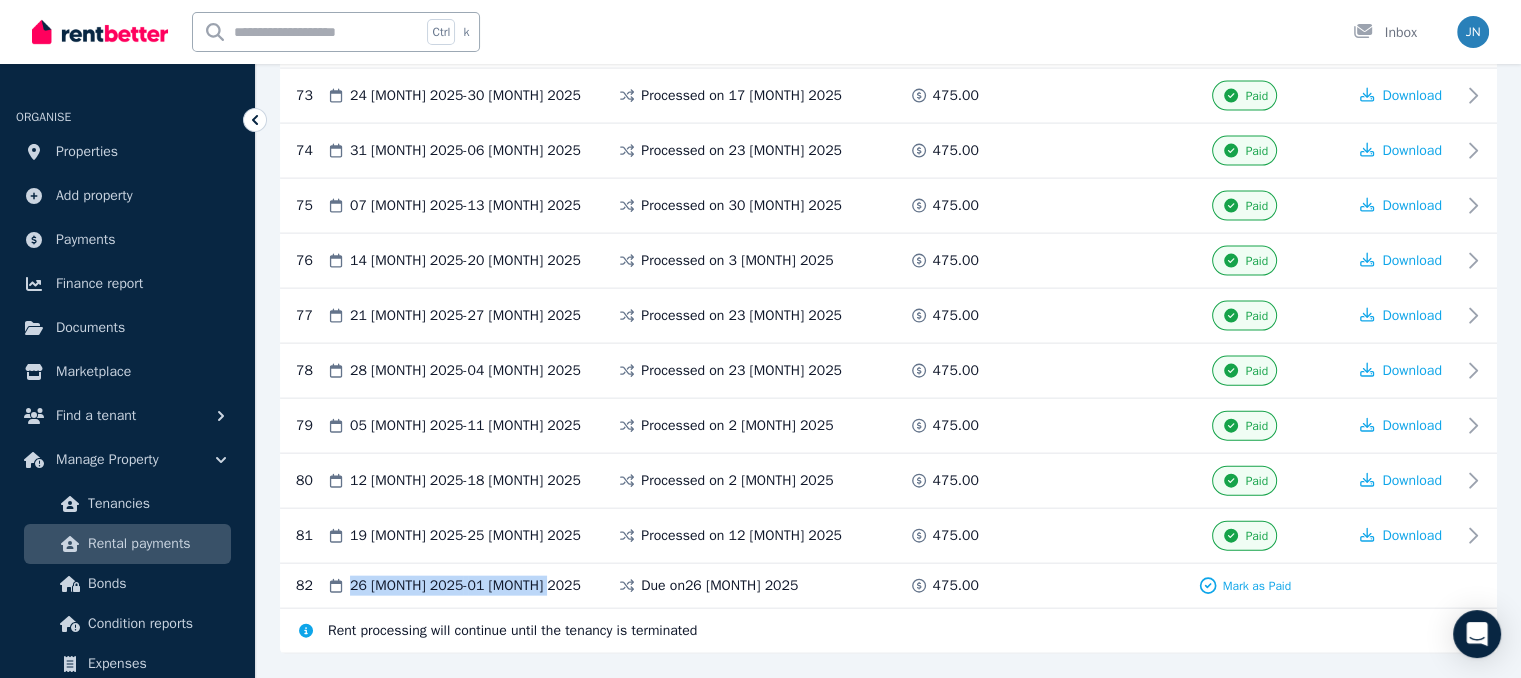 click on "26 [MONTH] 2025  -  01 [MONTH] 2025" at bounding box center [471, 586] 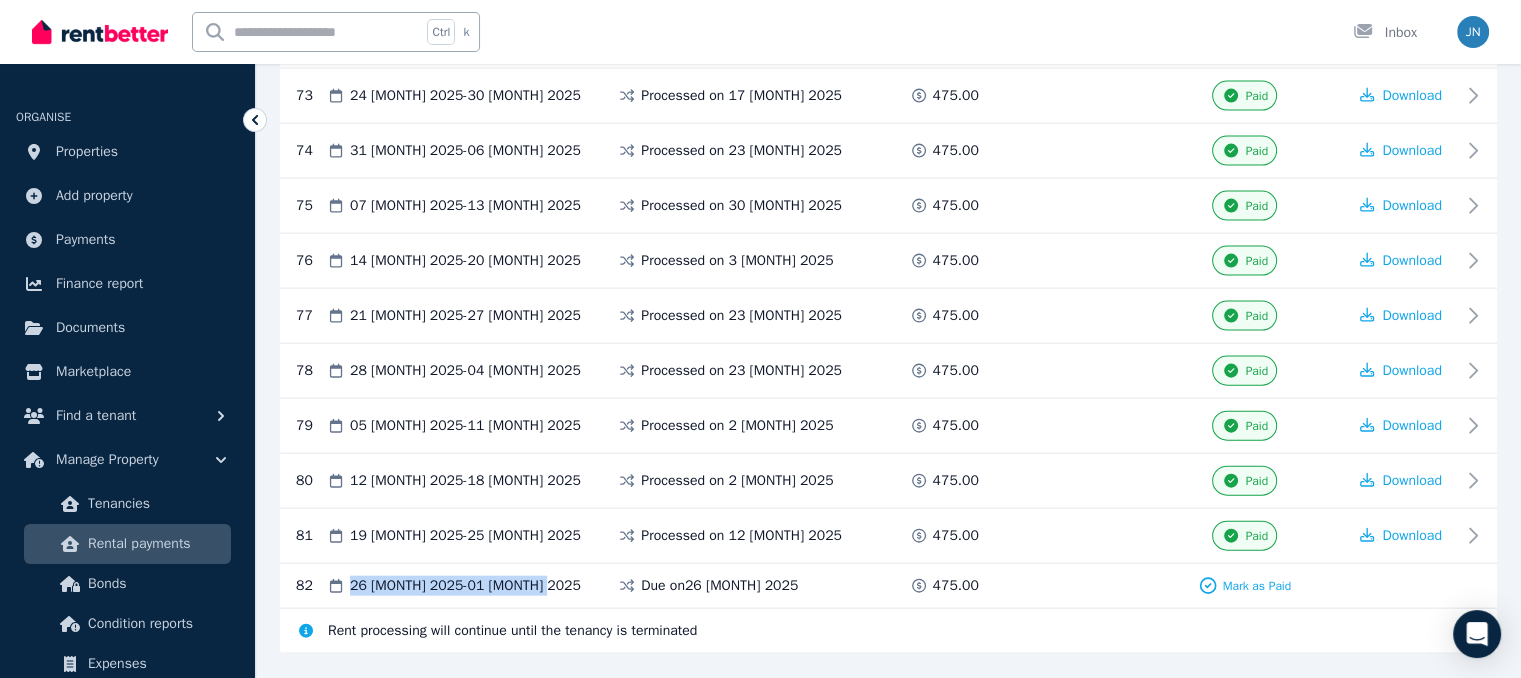 copy on "26 [MONTH] 2025  -  01 [MONTH] 2025" 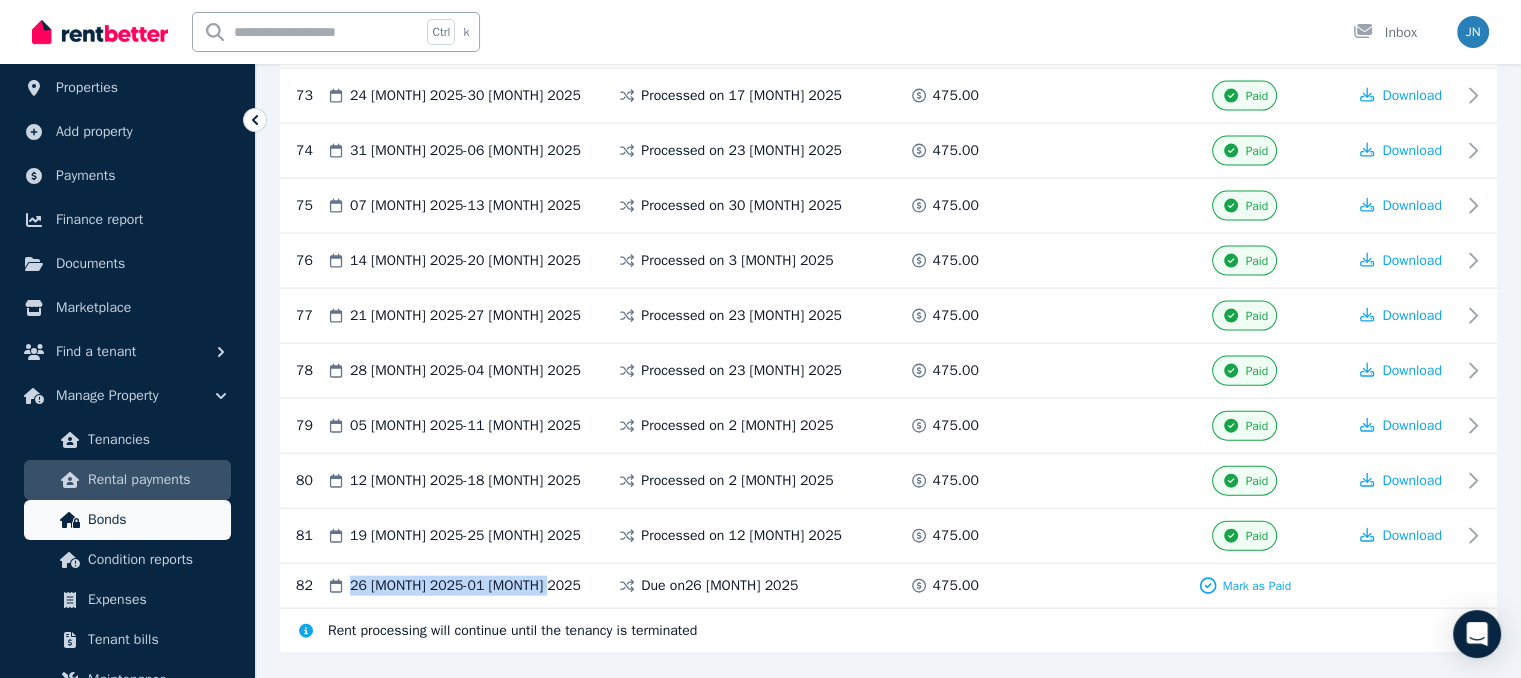 scroll, scrollTop: 100, scrollLeft: 0, axis: vertical 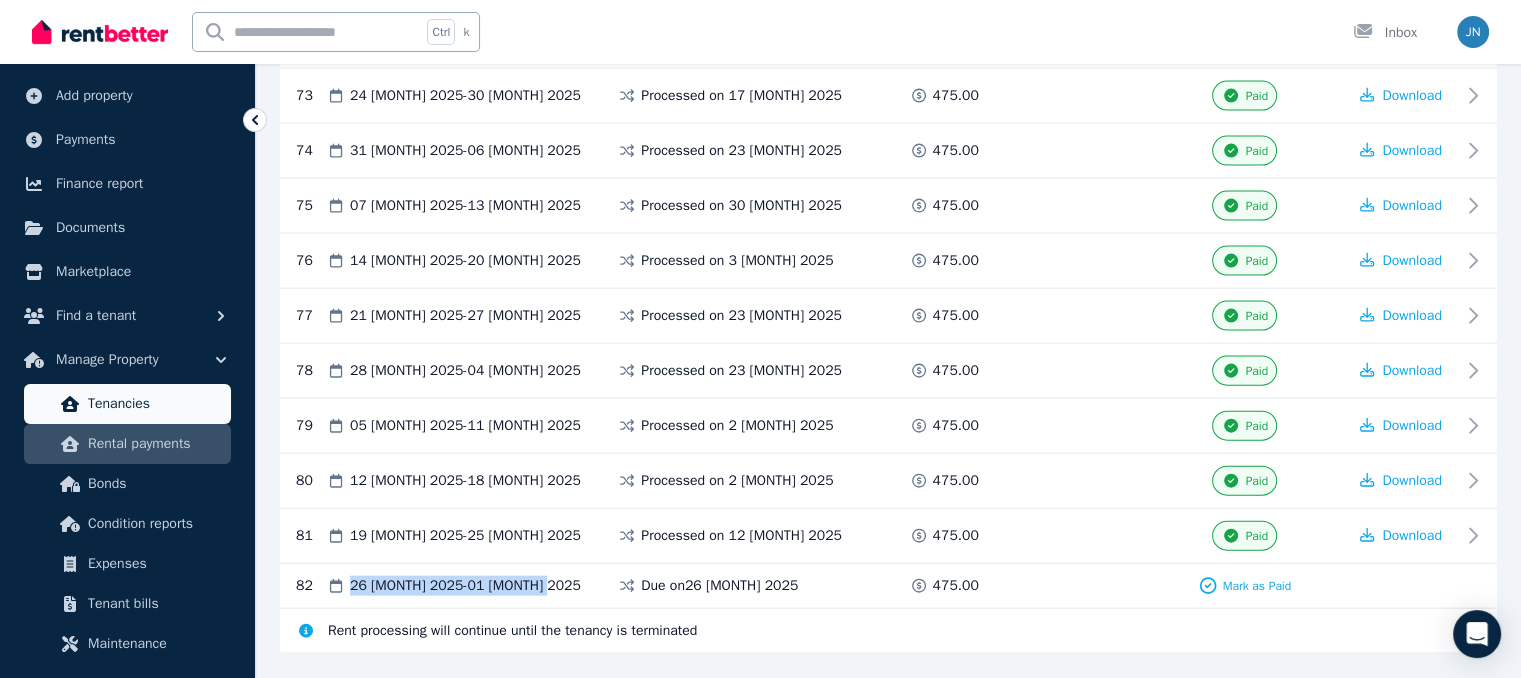 click on "Tenancies" at bounding box center [155, 404] 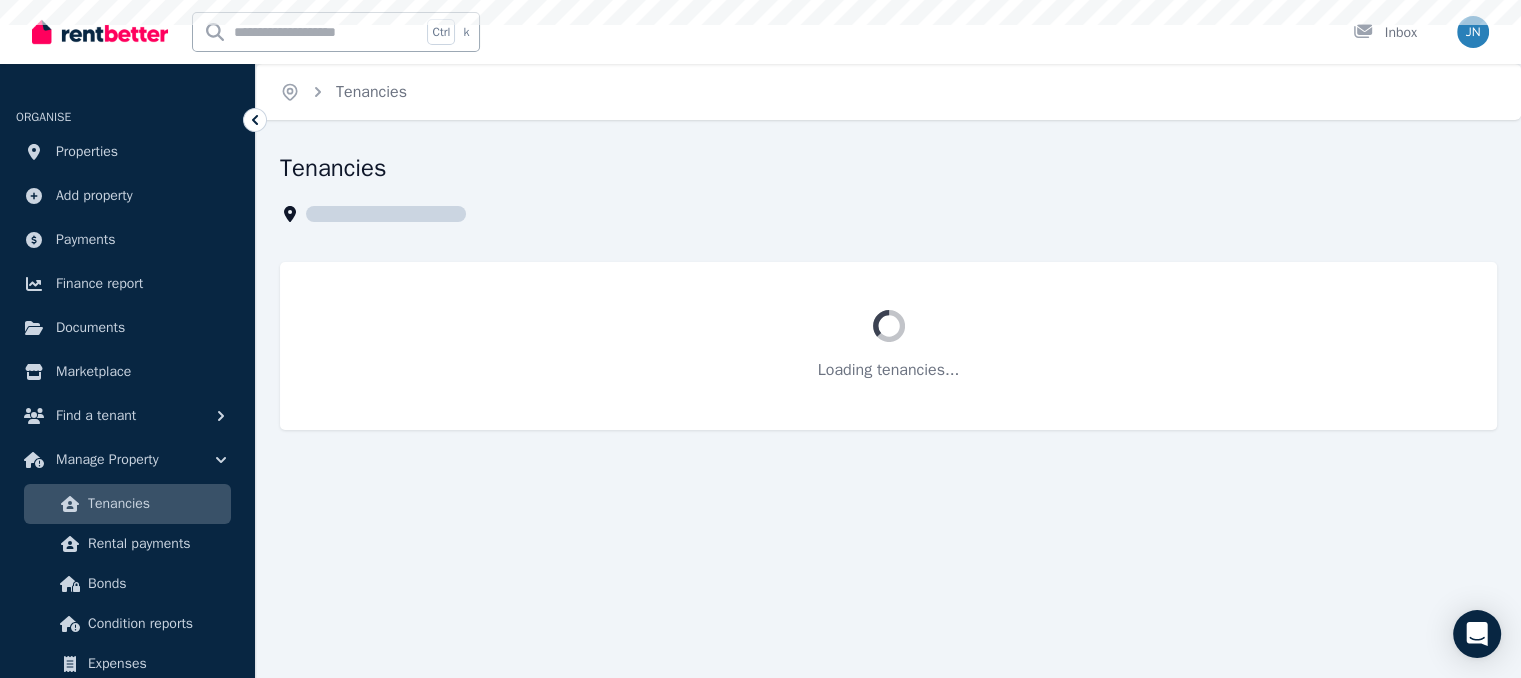 scroll, scrollTop: 0, scrollLeft: 0, axis: both 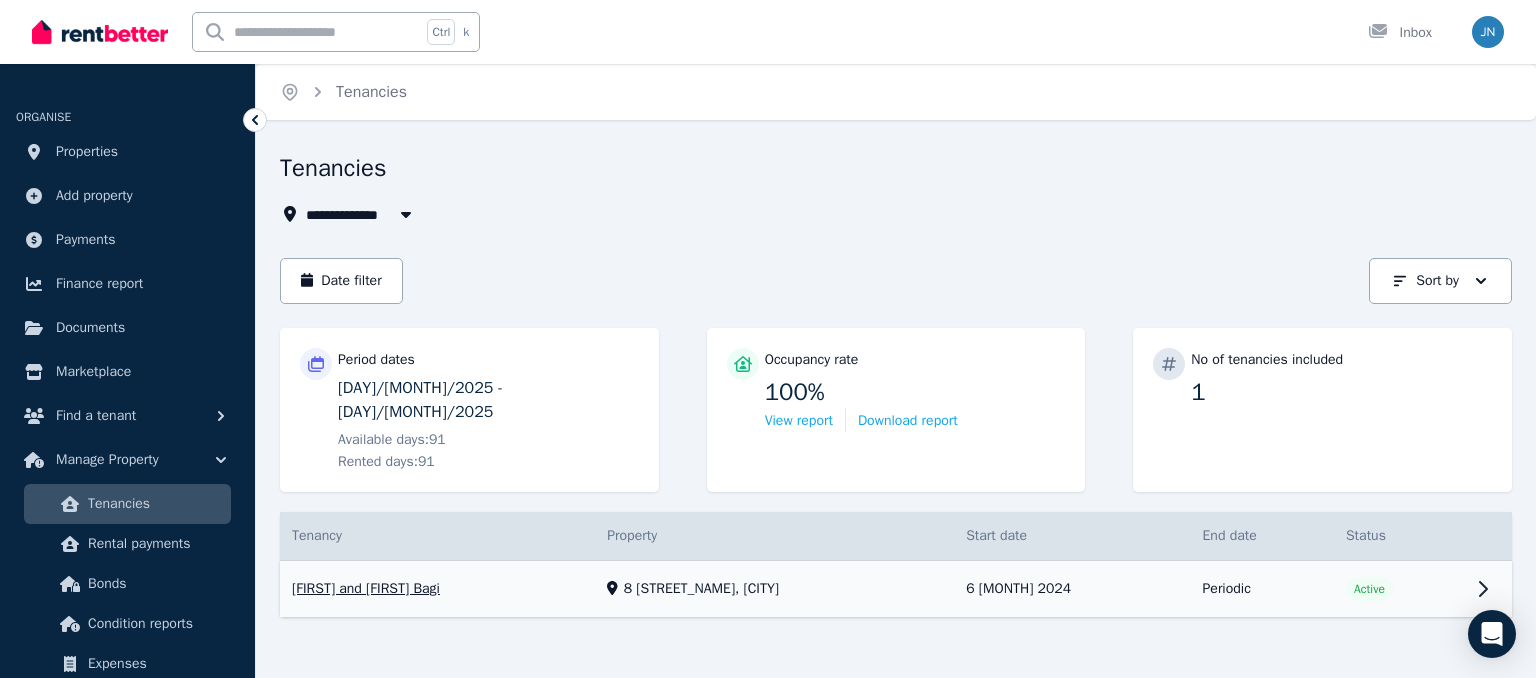 click on "View property details" at bounding box center (896, 589) 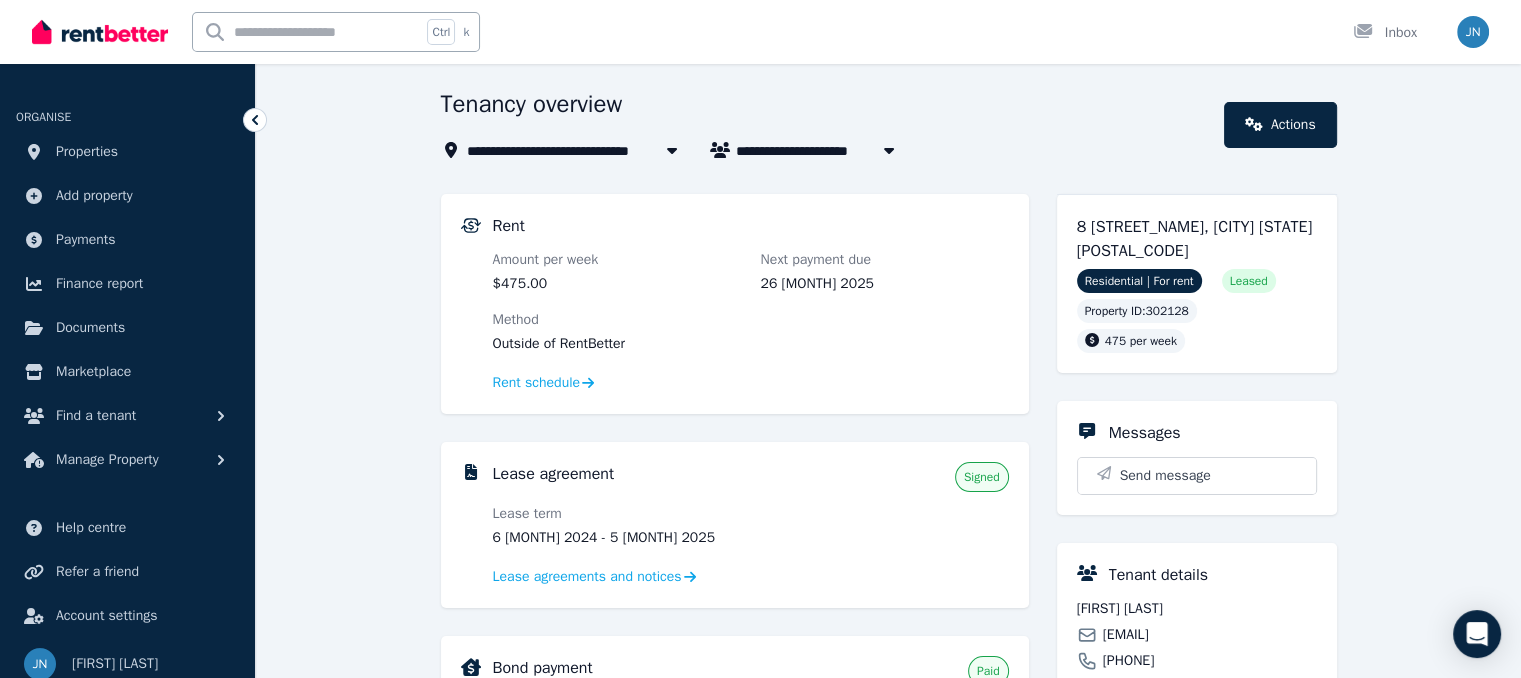 scroll, scrollTop: 100, scrollLeft: 0, axis: vertical 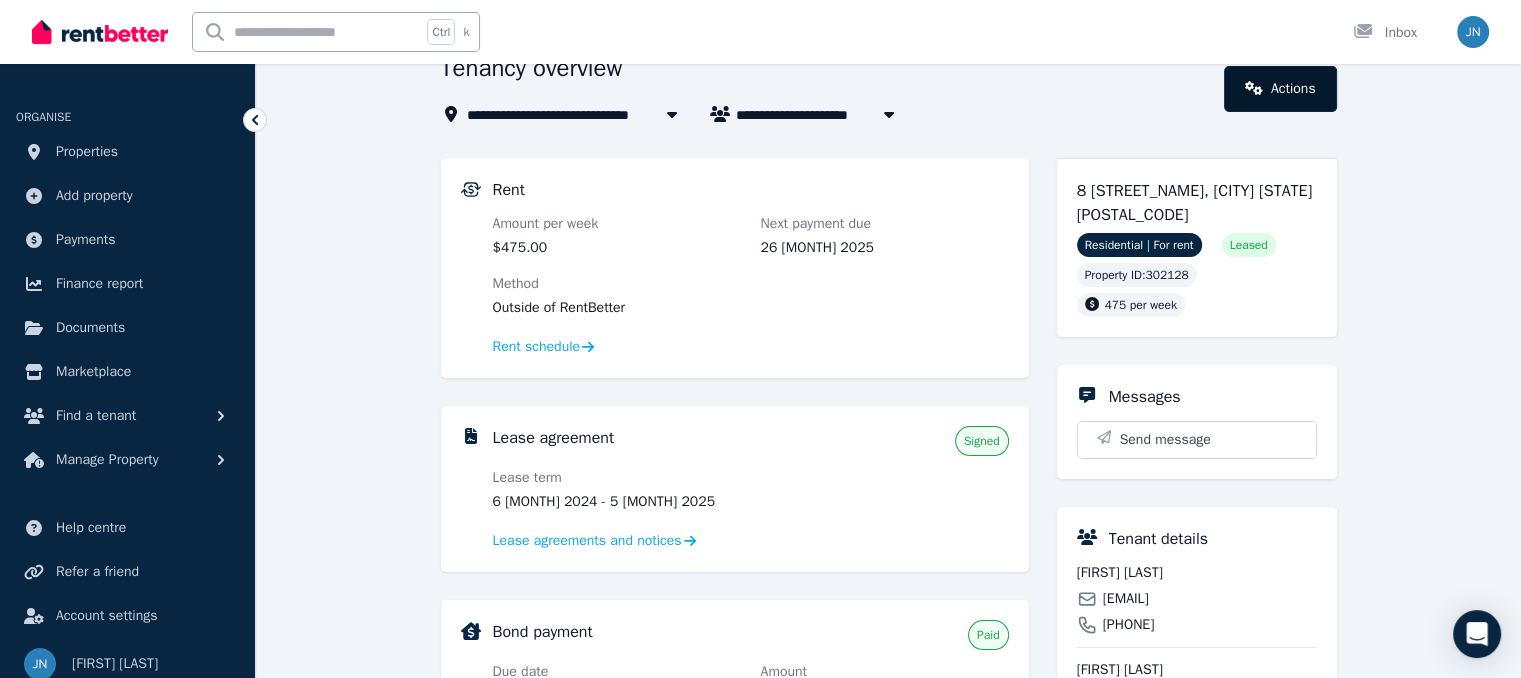 click on "Actions" at bounding box center [1280, 89] 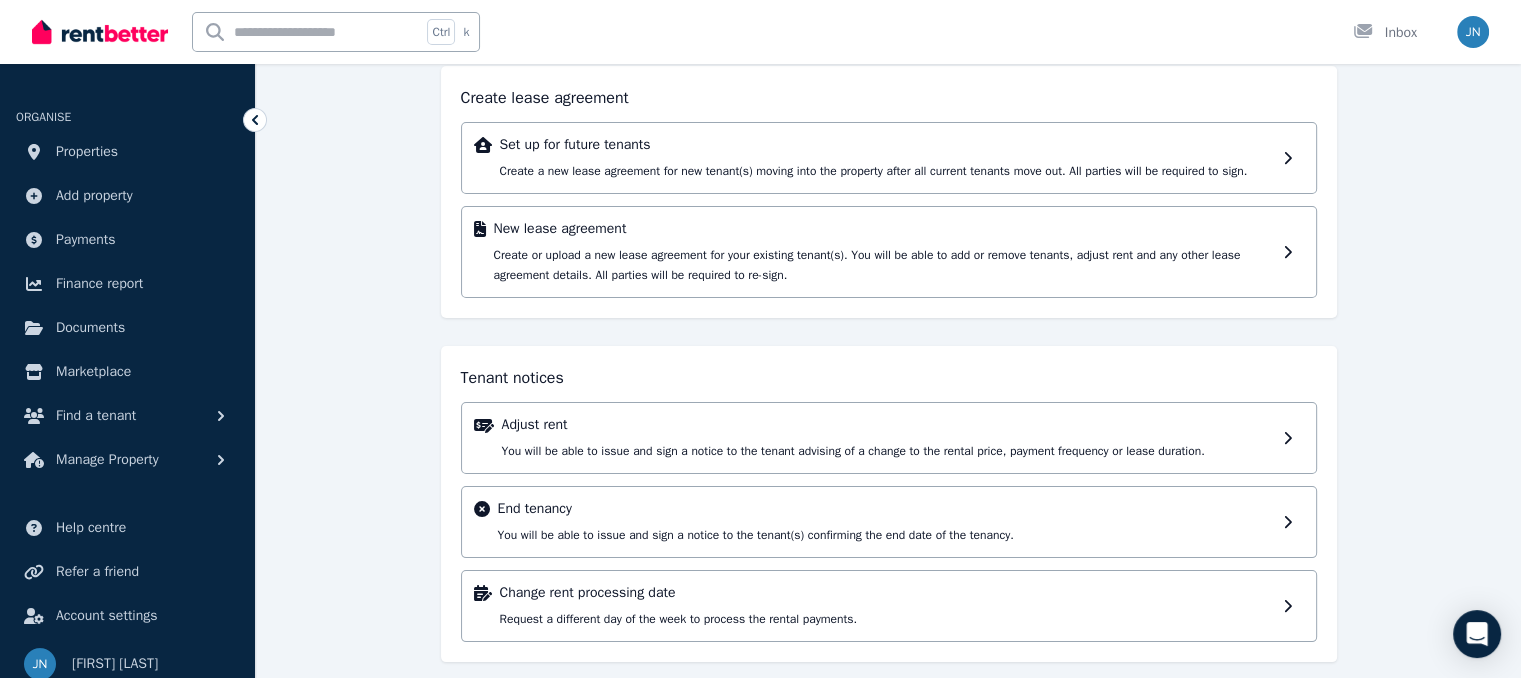 scroll, scrollTop: 160, scrollLeft: 0, axis: vertical 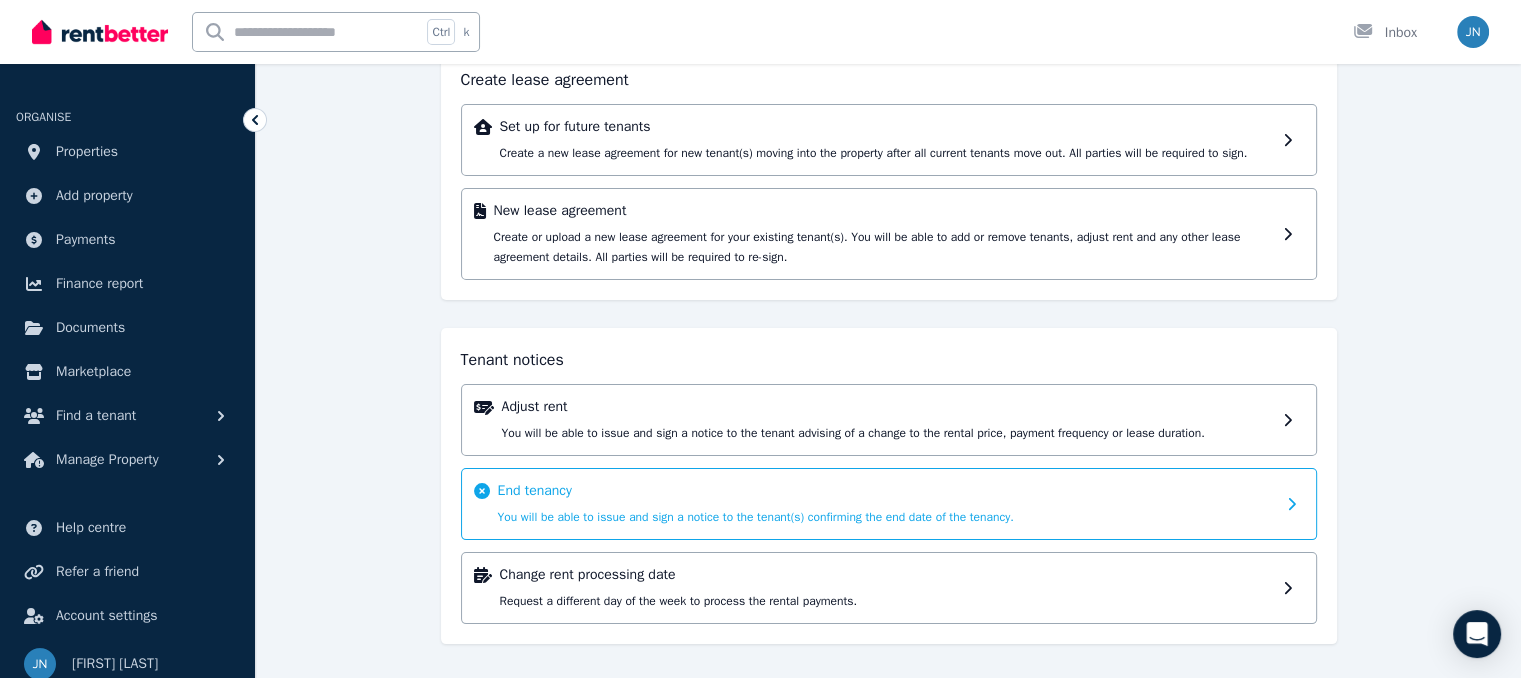 click on "End tenancy You will be able to issue and sign a notice to the tenant(s) confirming the end date of the tenancy." at bounding box center (886, 504) 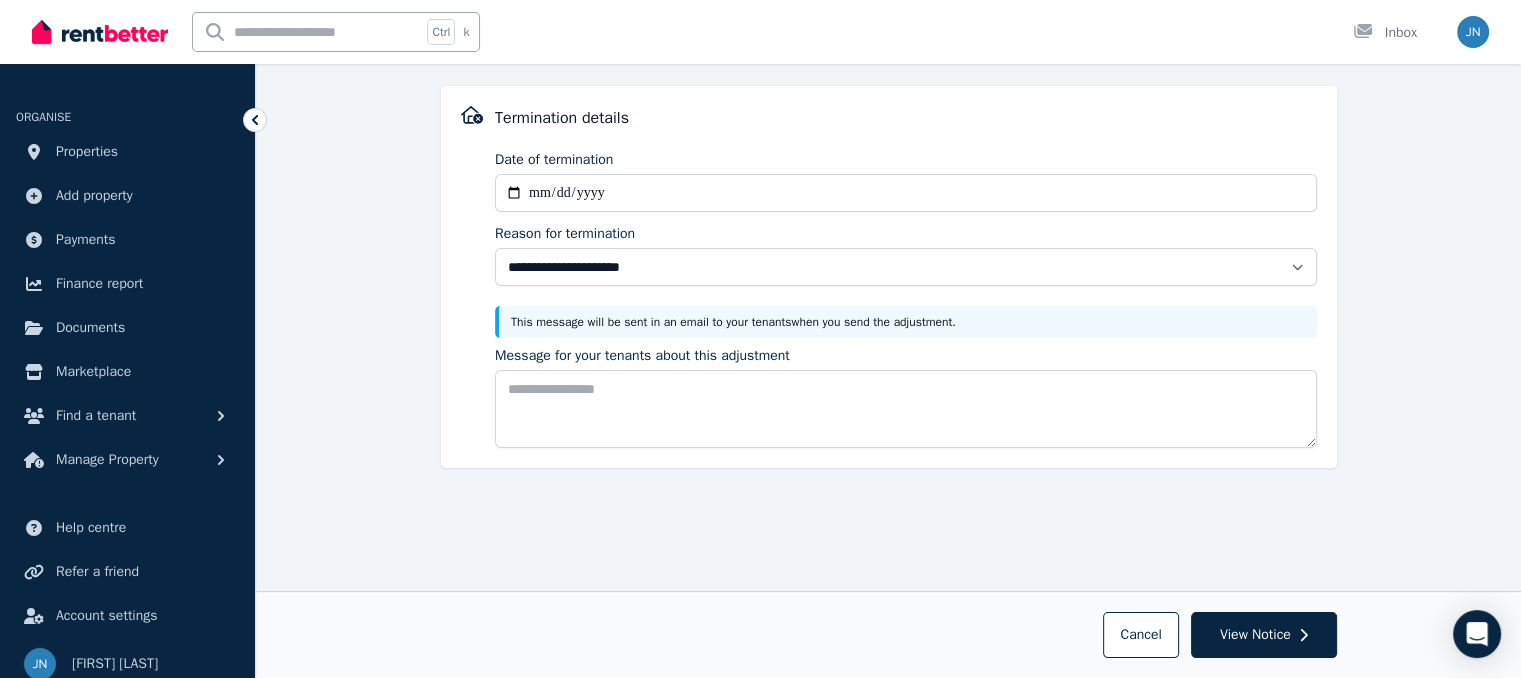 scroll, scrollTop: 120, scrollLeft: 0, axis: vertical 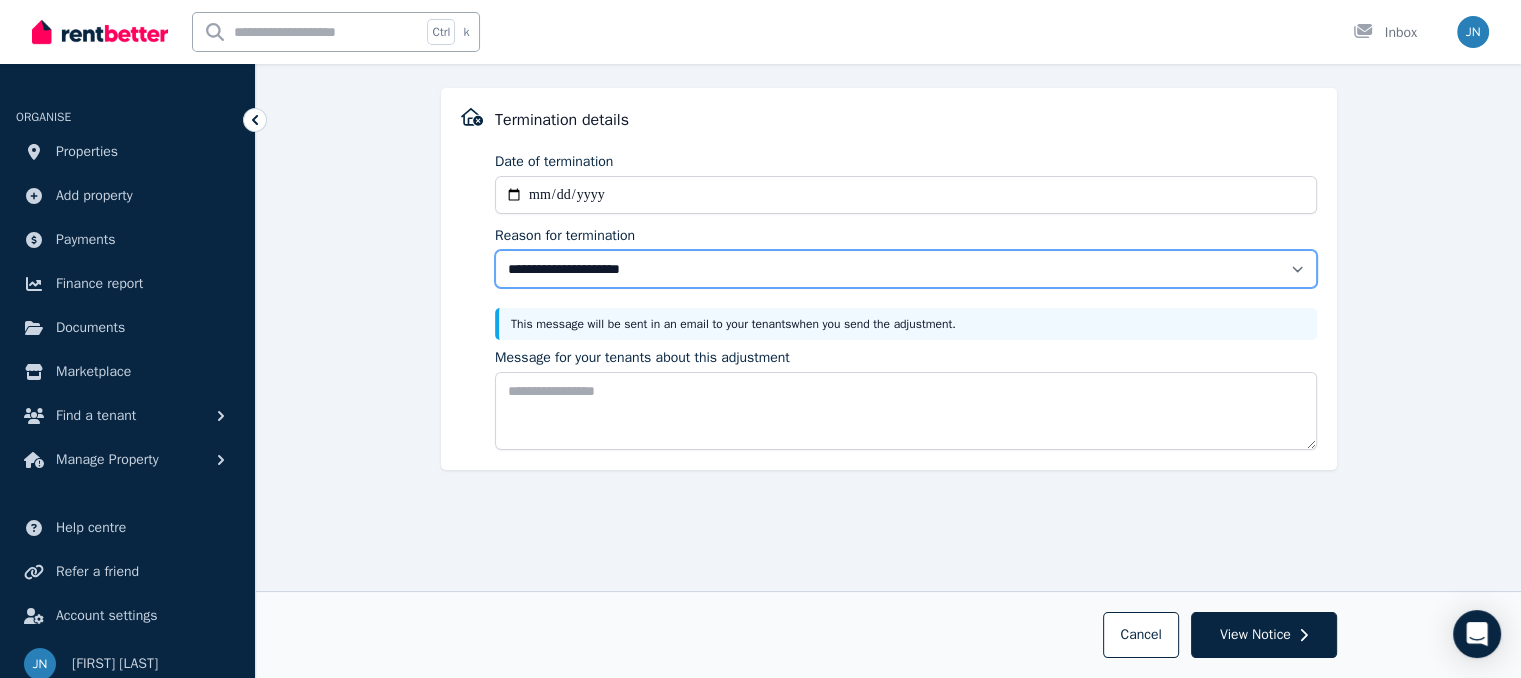click on "**********" at bounding box center [906, 269] 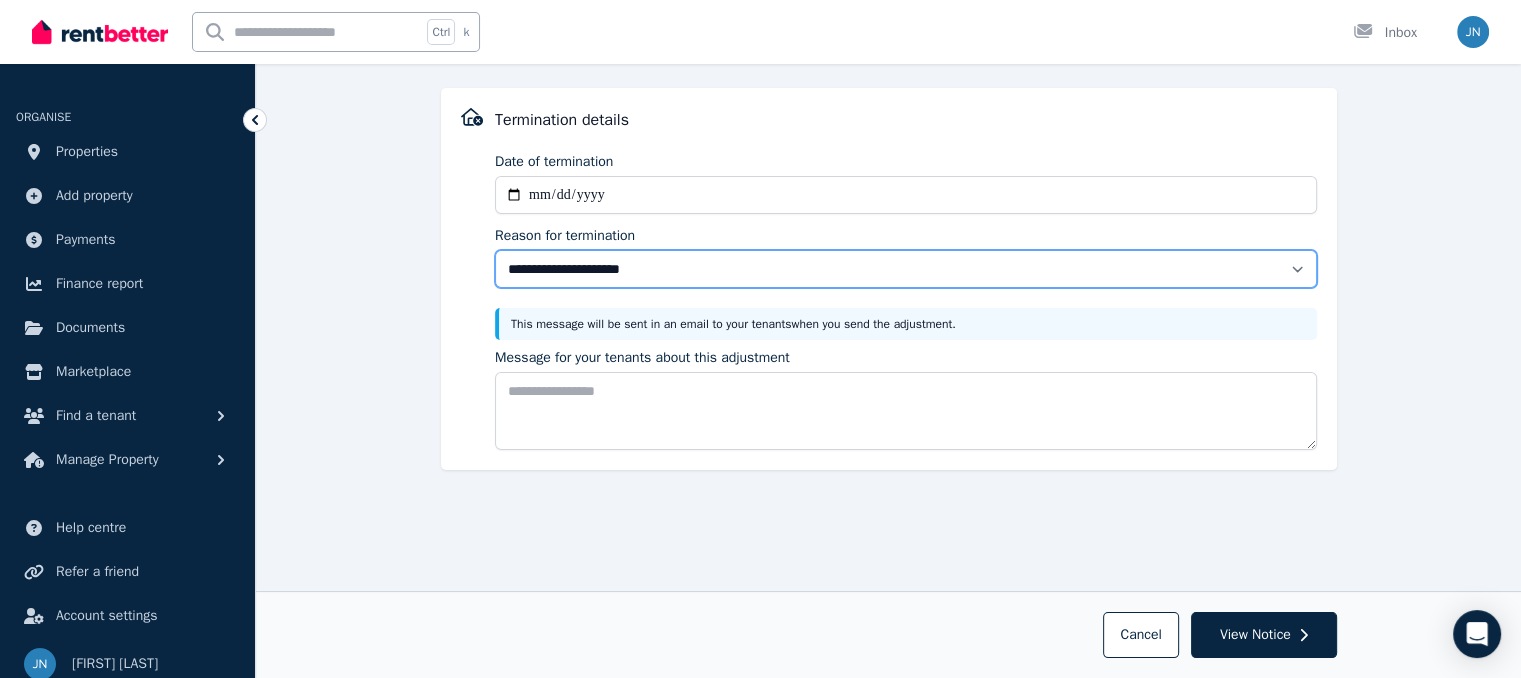 select on "**********" 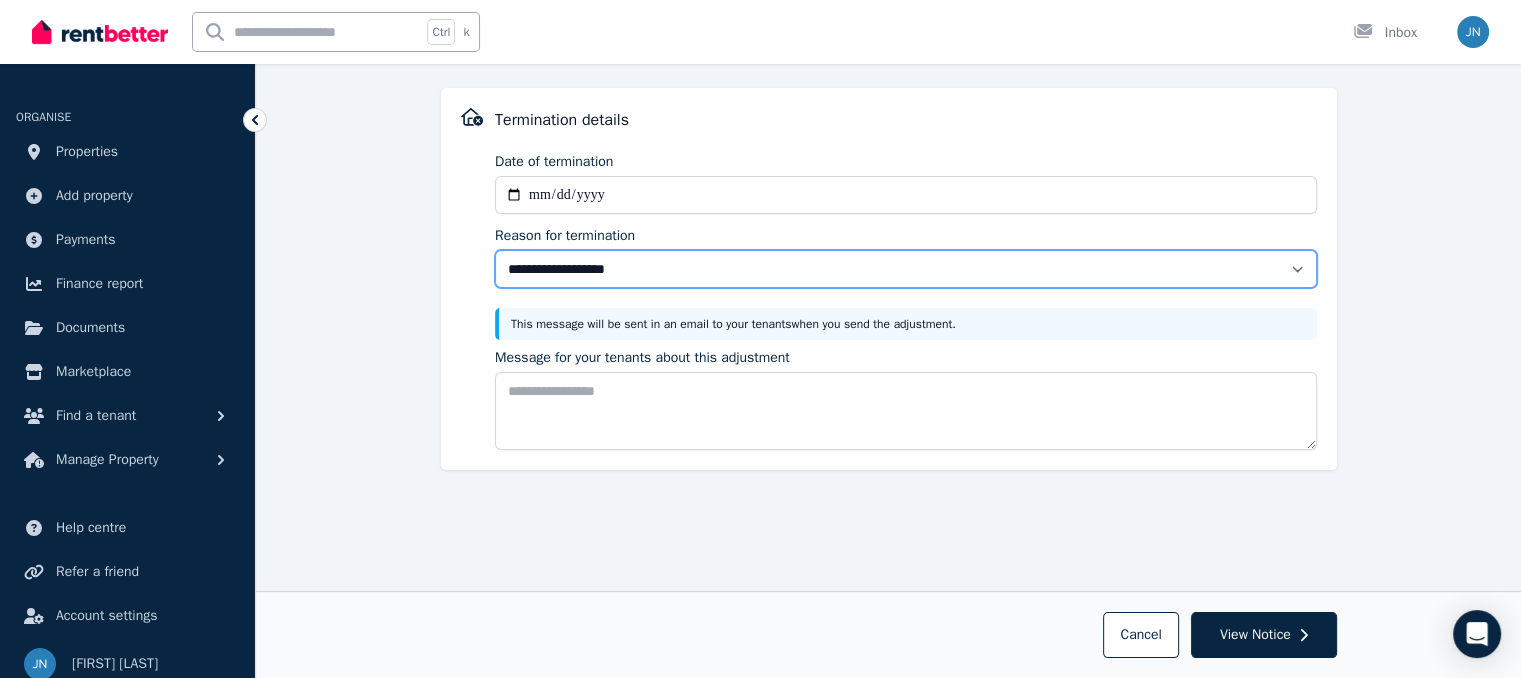 click on "**********" at bounding box center [906, 269] 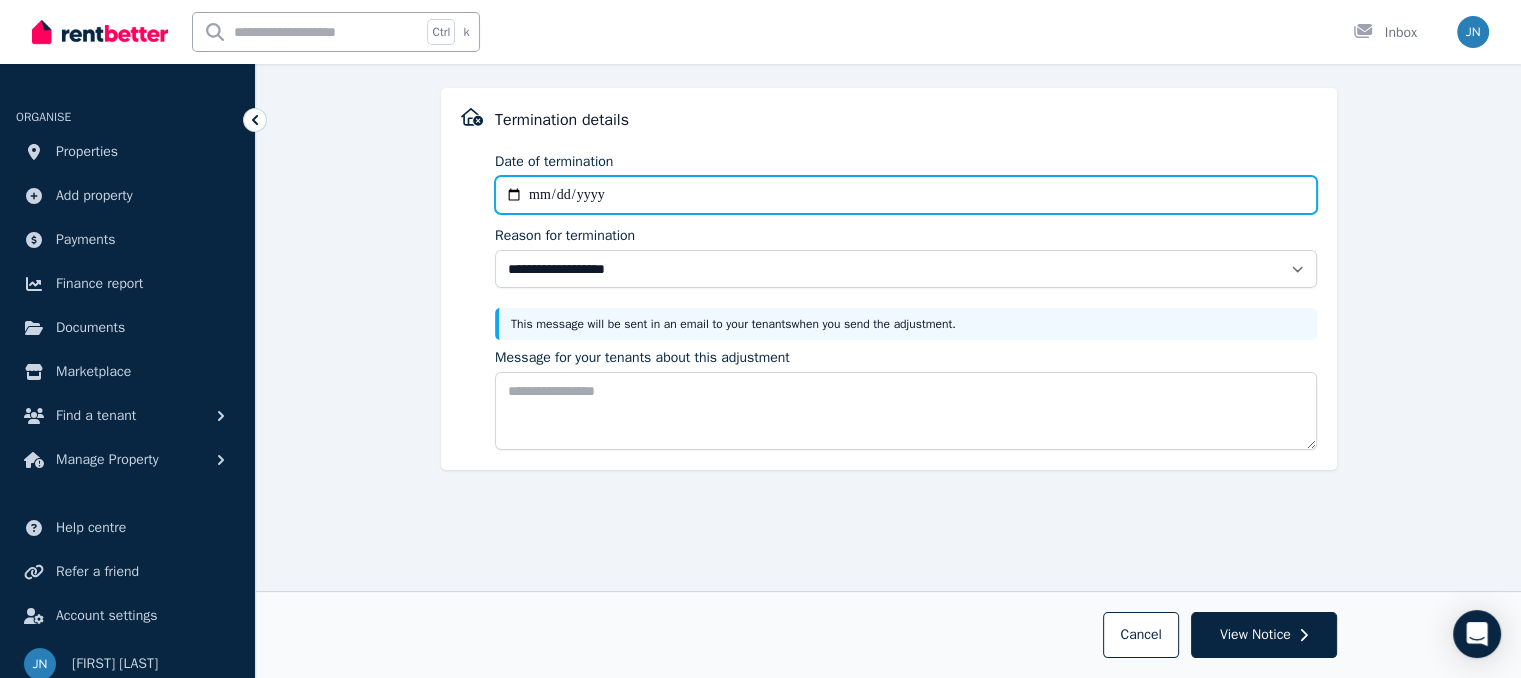 click on "Date of termination" at bounding box center (906, 195) 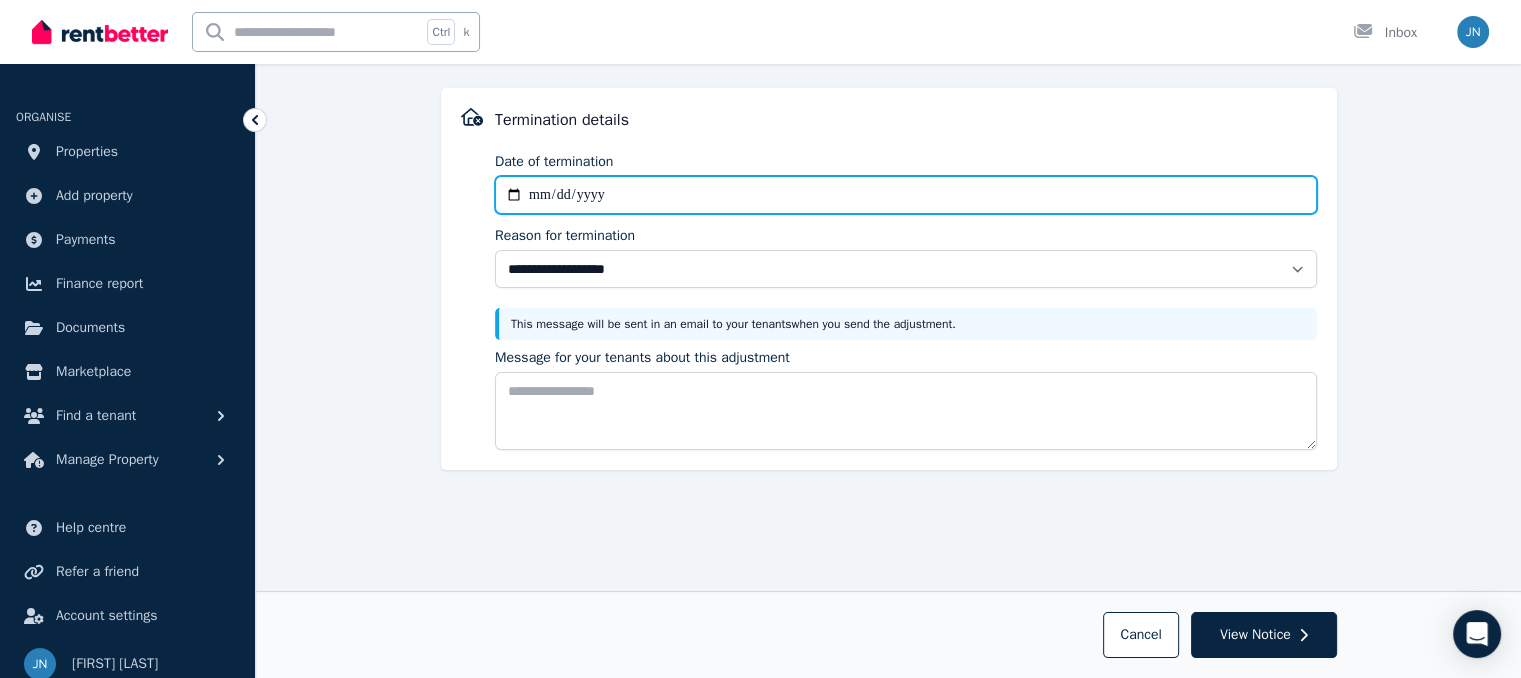 type on "**********" 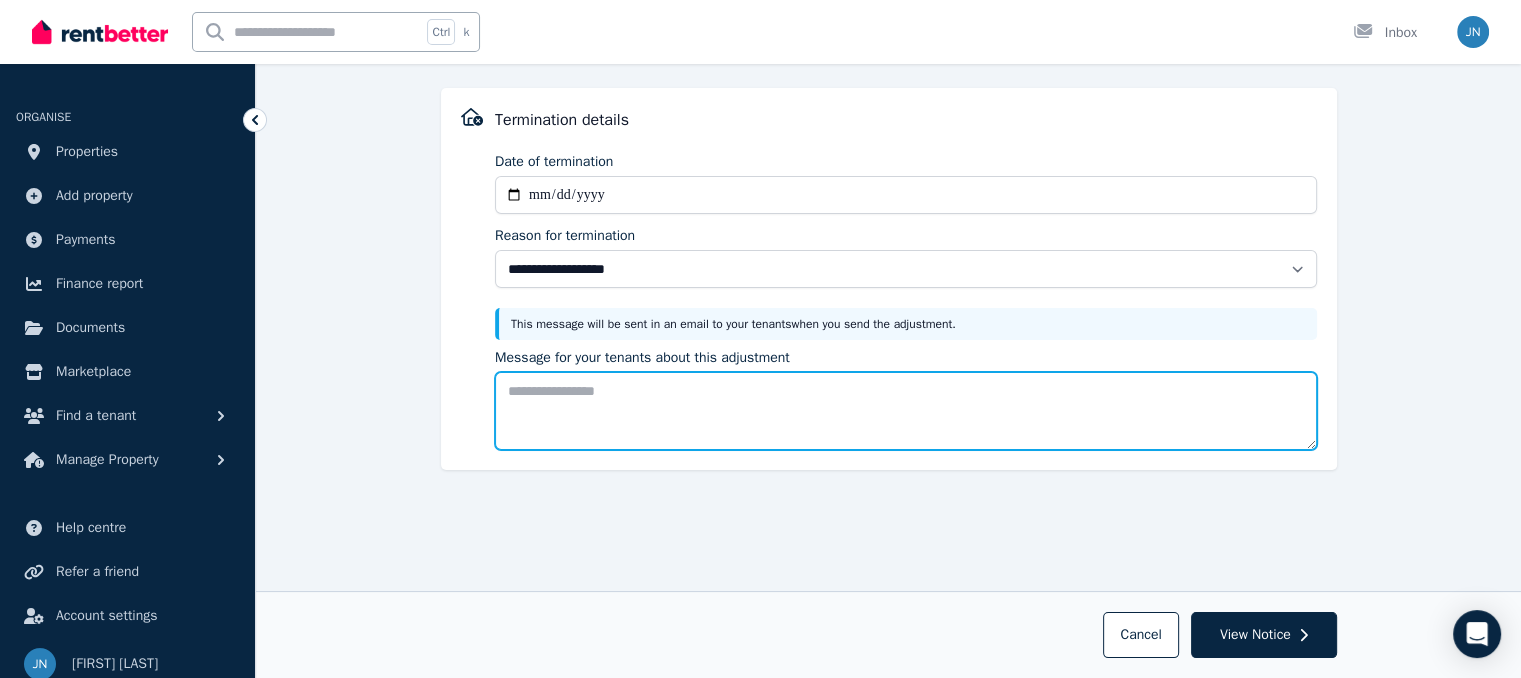 click on "Message for your tenants about this adjustment" at bounding box center [906, 411] 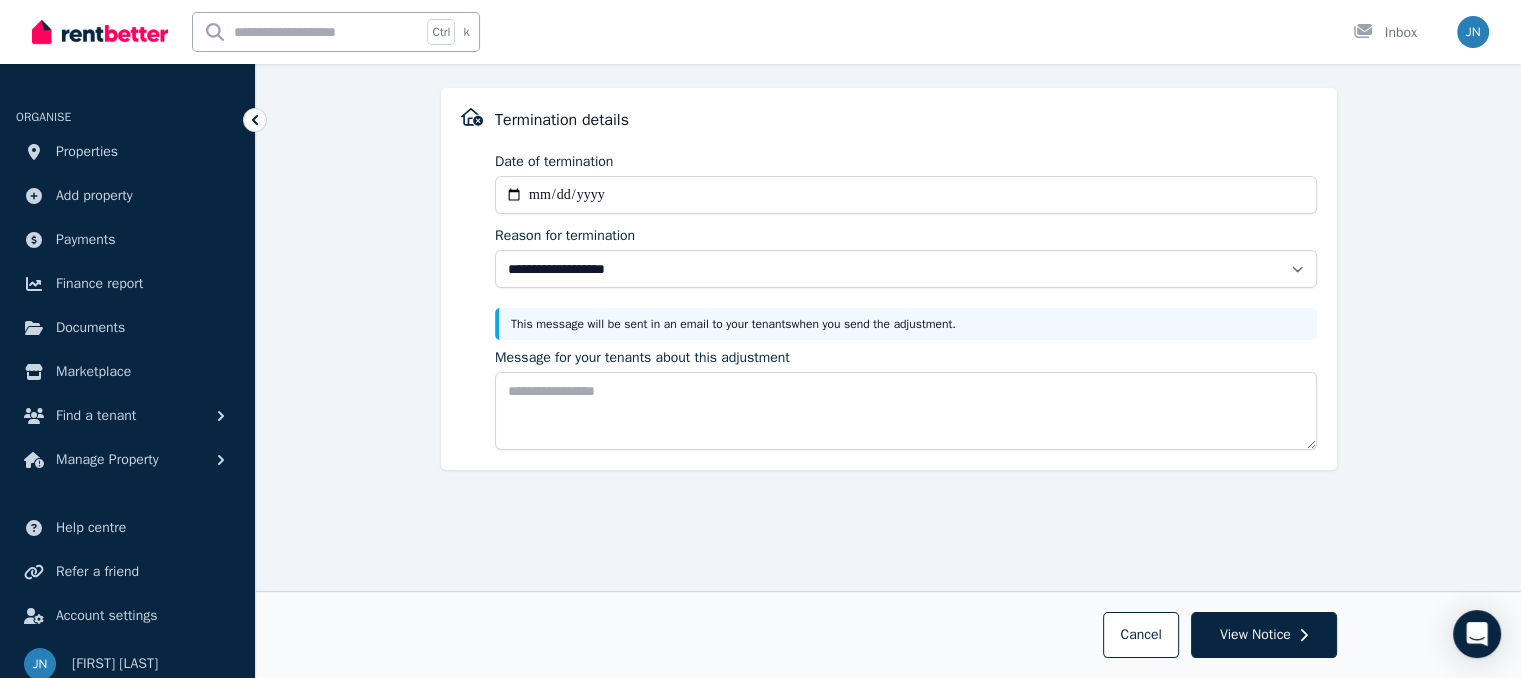 click on "**********" at bounding box center [888, 312] 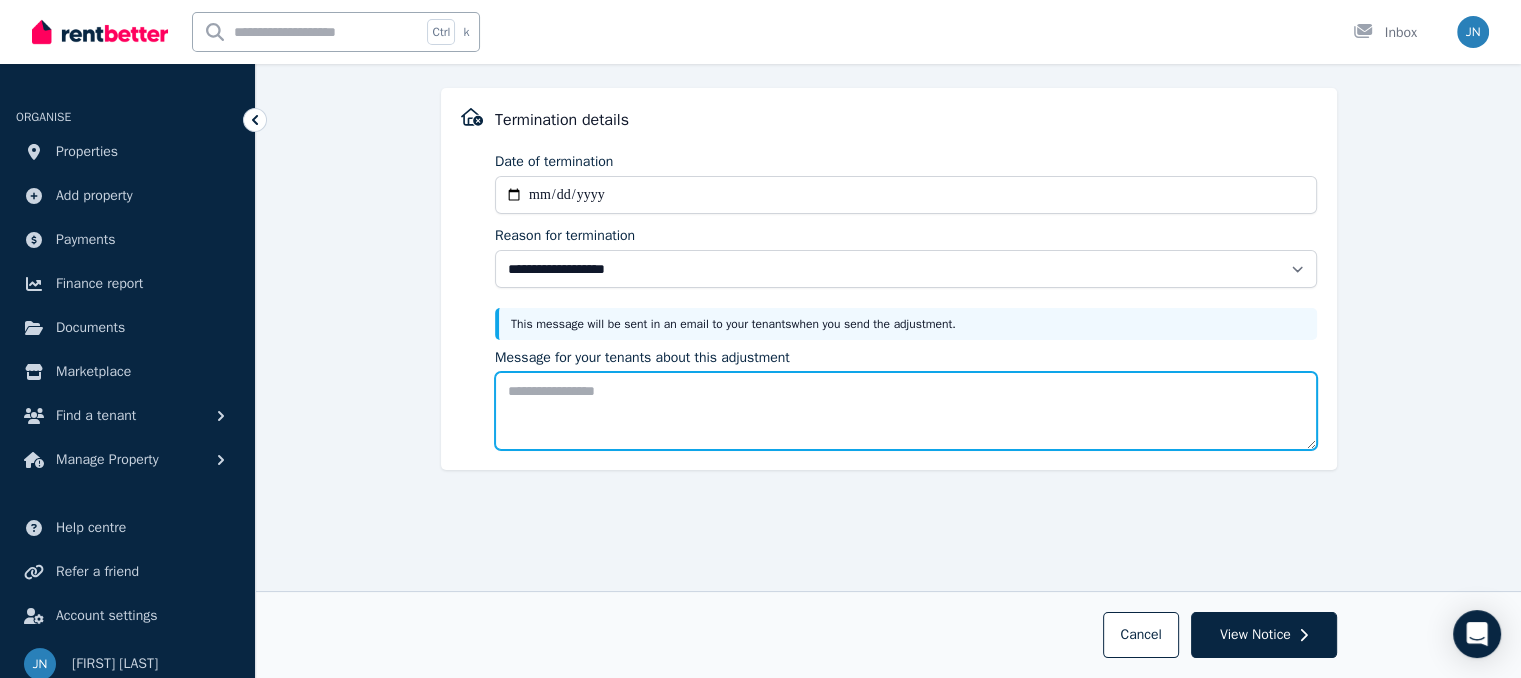 click on "Message for your tenants about this adjustment" at bounding box center [906, 411] 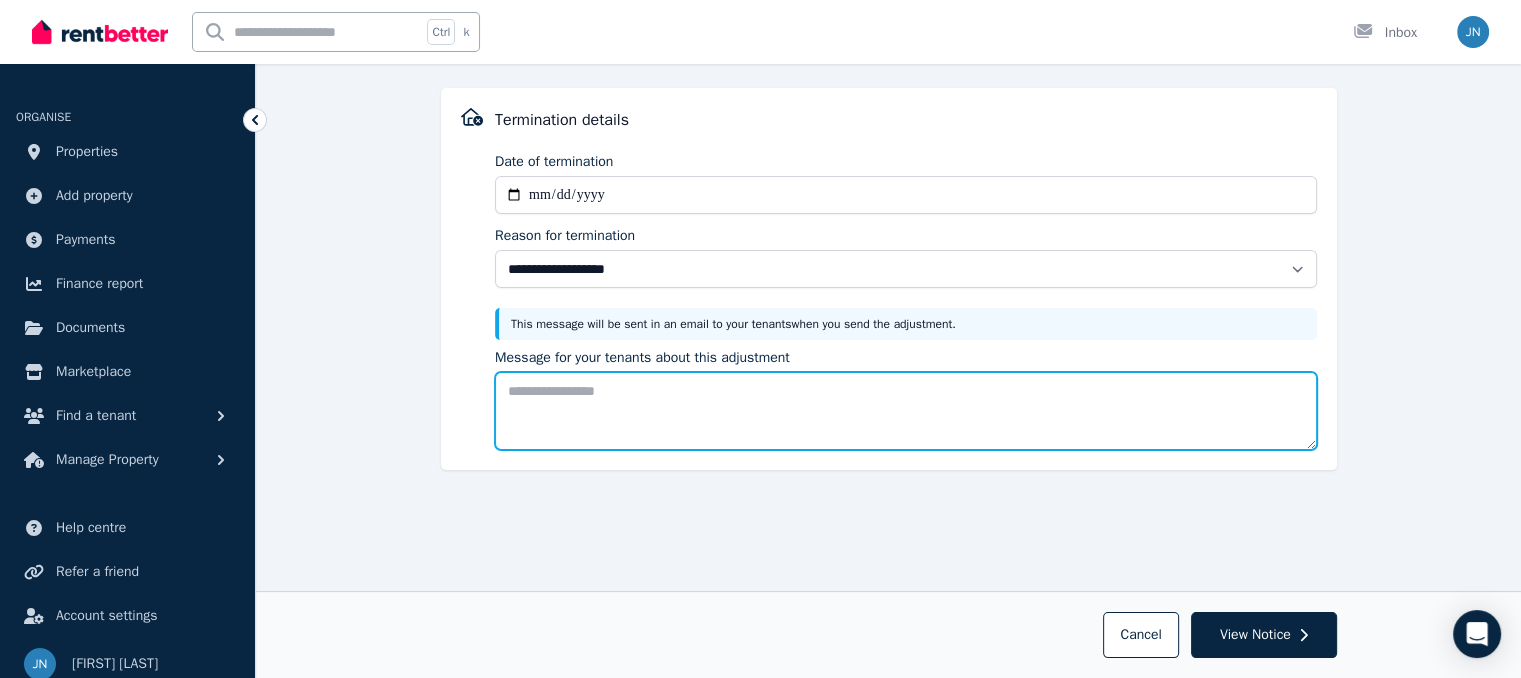 paste on "**********" 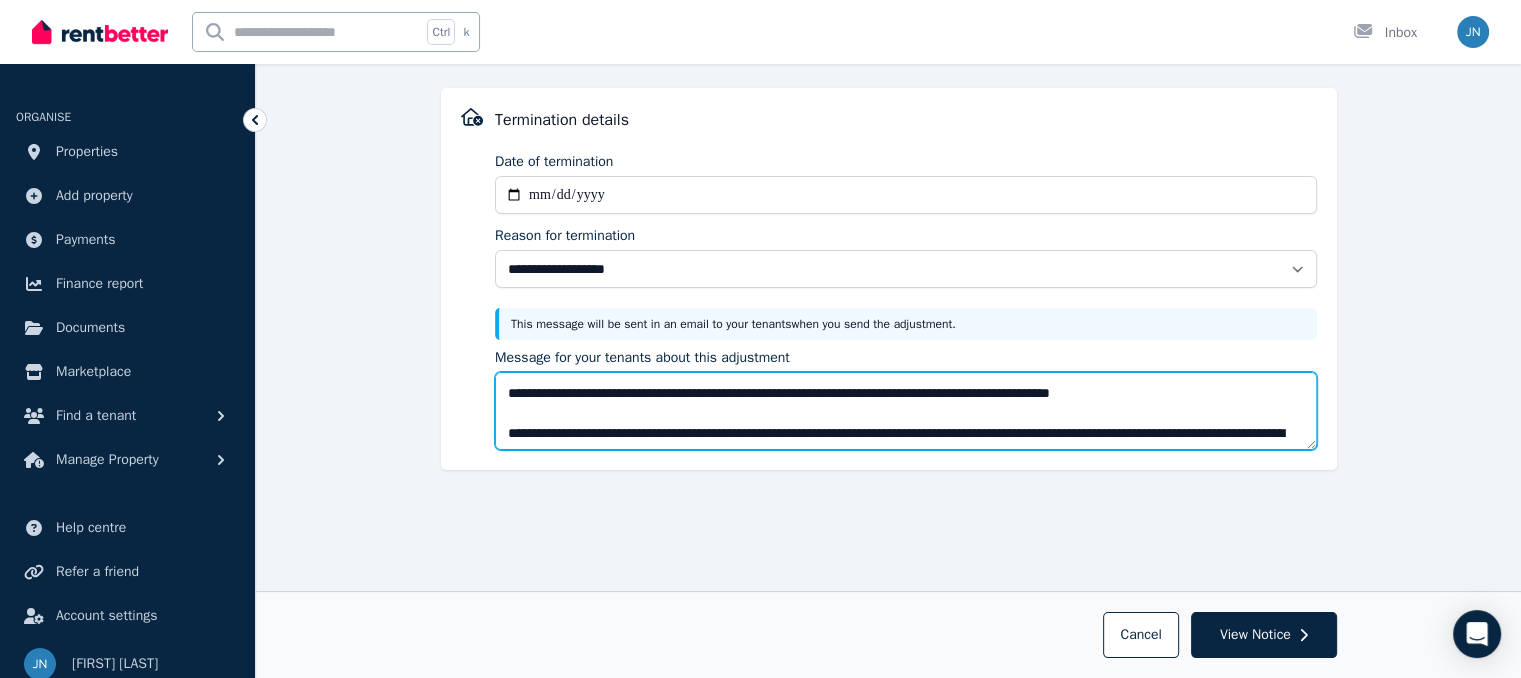 scroll, scrollTop: 60, scrollLeft: 0, axis: vertical 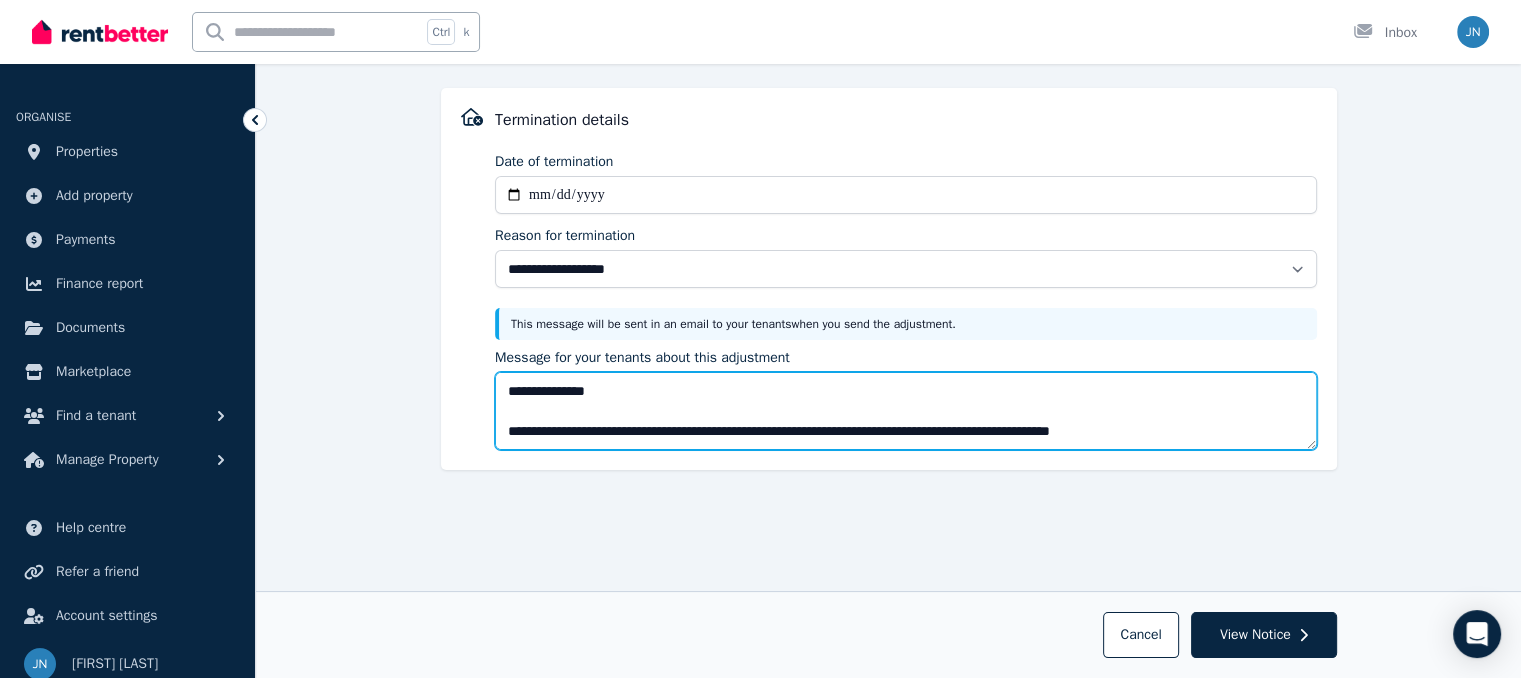 drag, startPoint x: 885, startPoint y: 428, endPoint x: 441, endPoint y: 319, distance: 457.18378 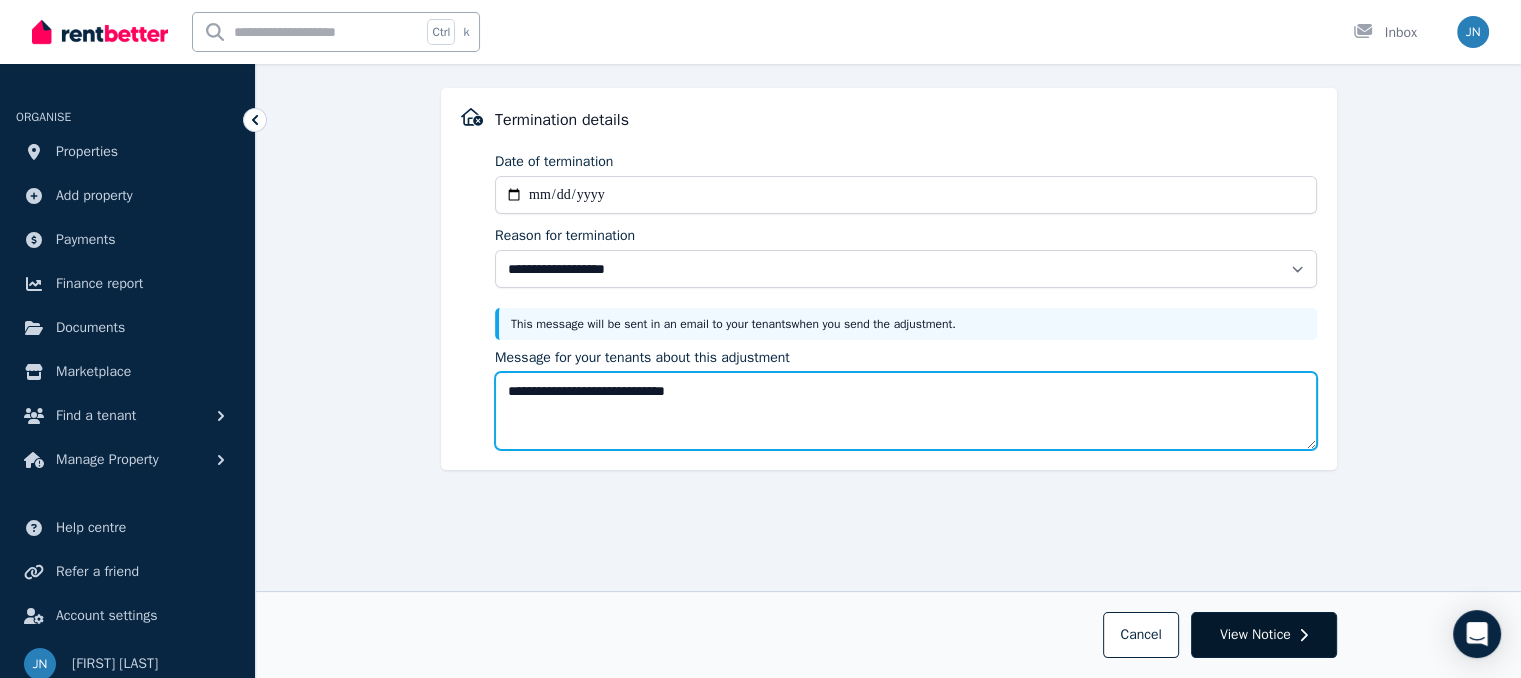 type on "**********" 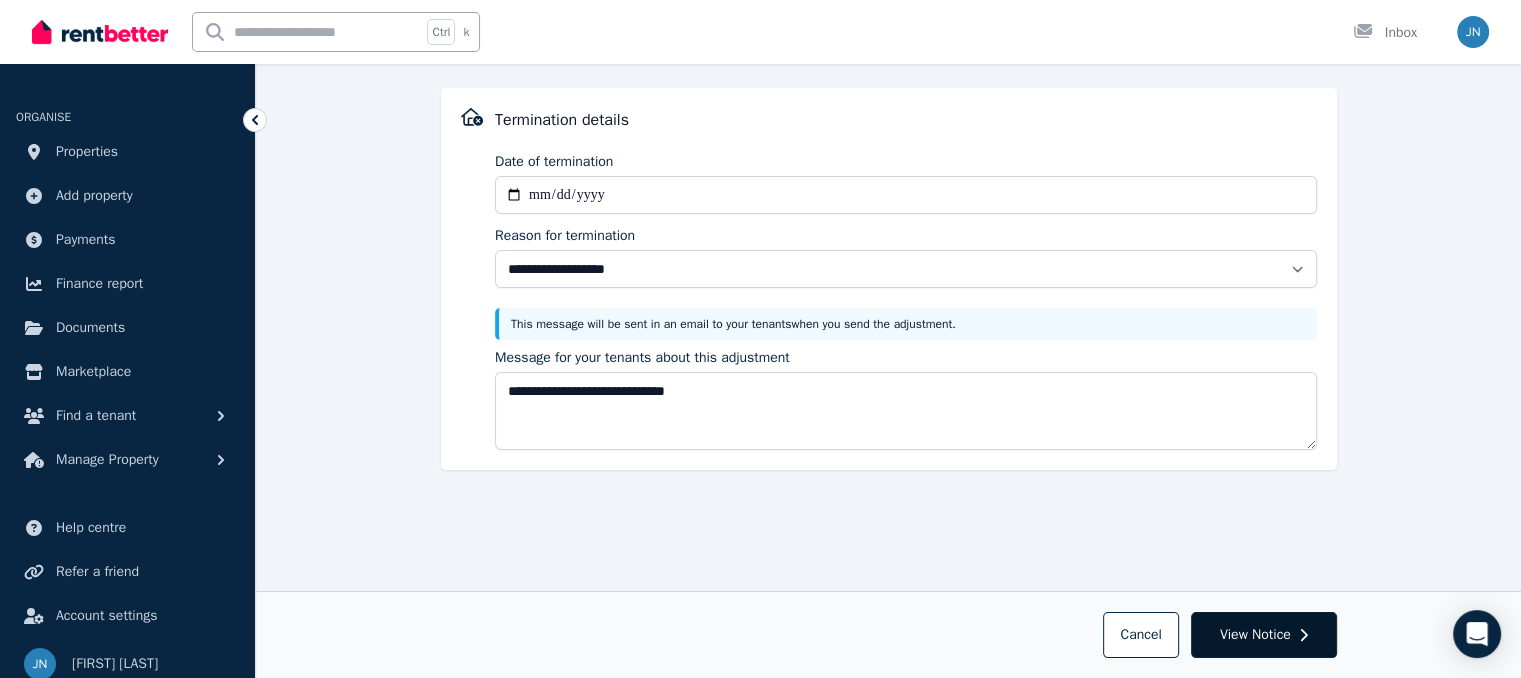 click on "View Notice" at bounding box center [1255, 635] 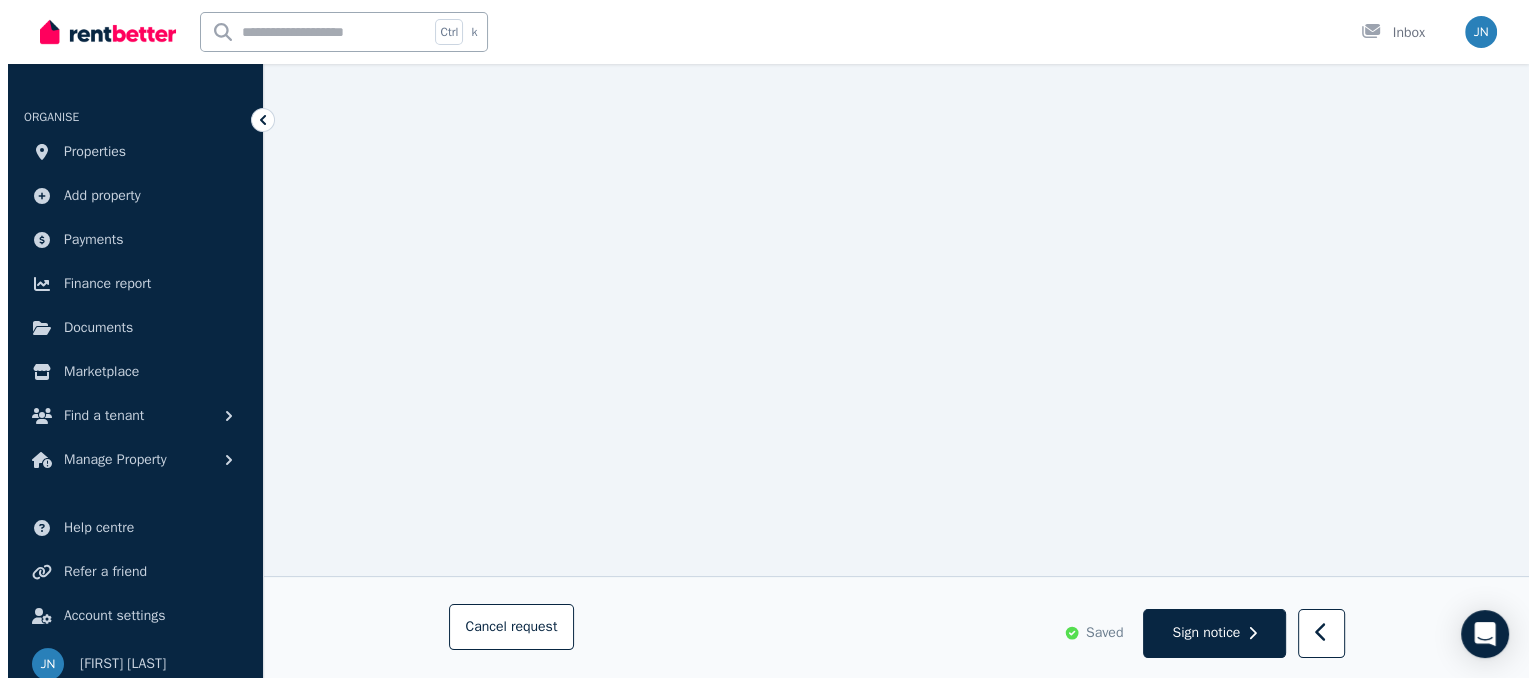 scroll, scrollTop: 300, scrollLeft: 0, axis: vertical 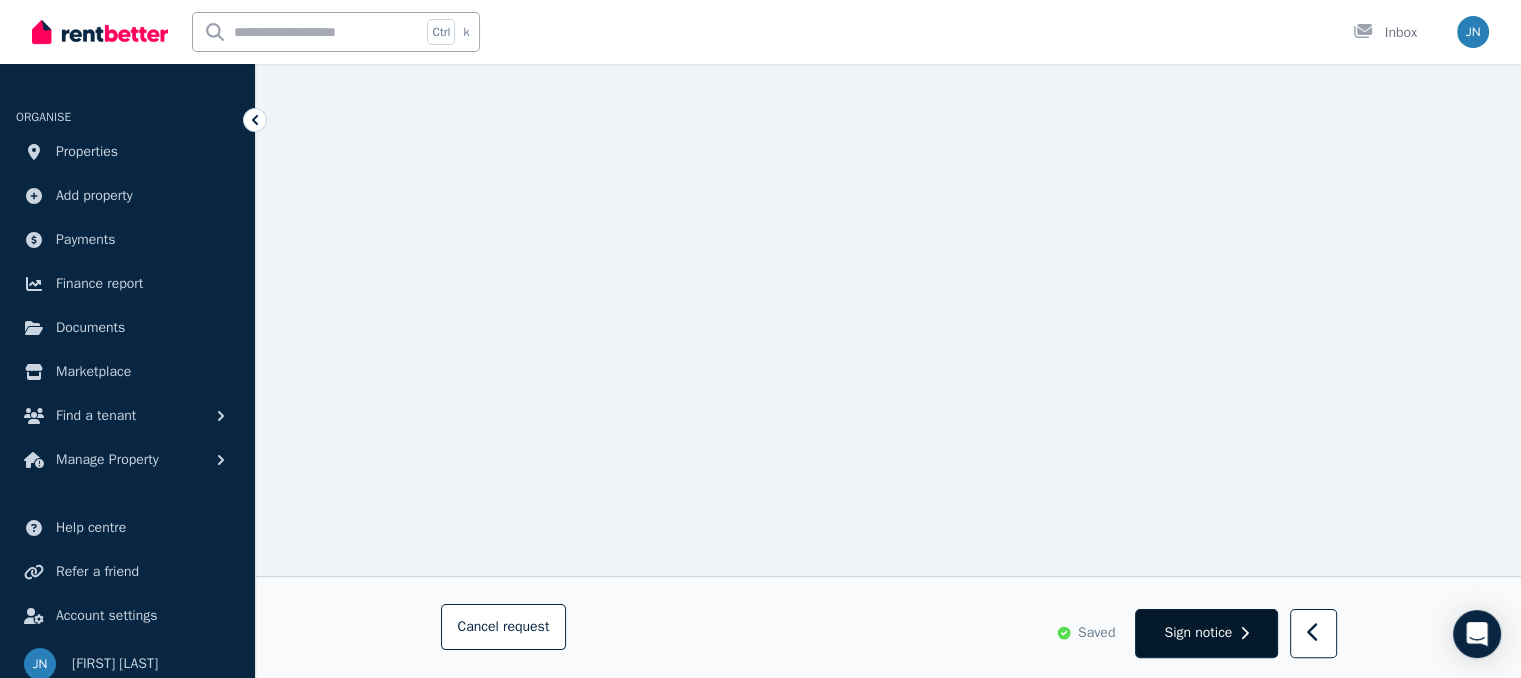 click on "Sign notice" at bounding box center [1206, 634] 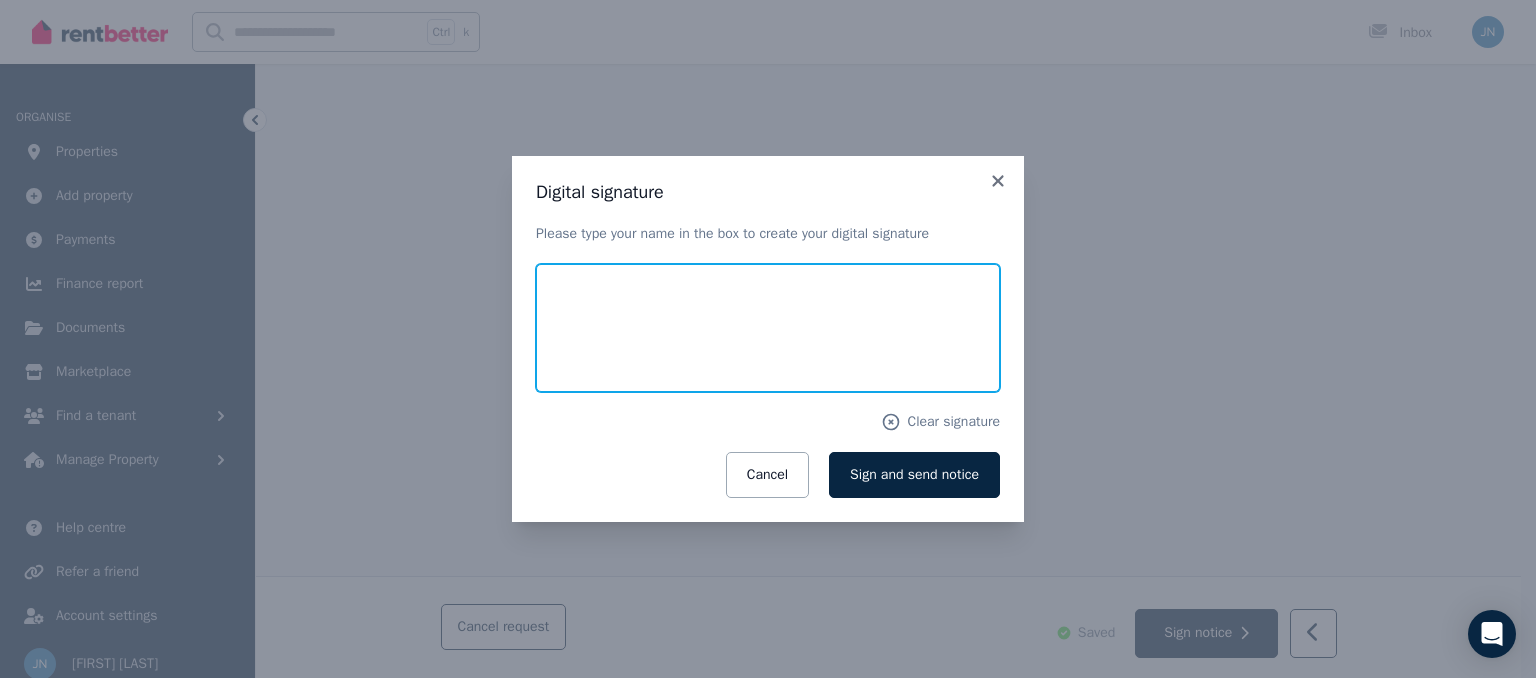 click at bounding box center (768, 328) 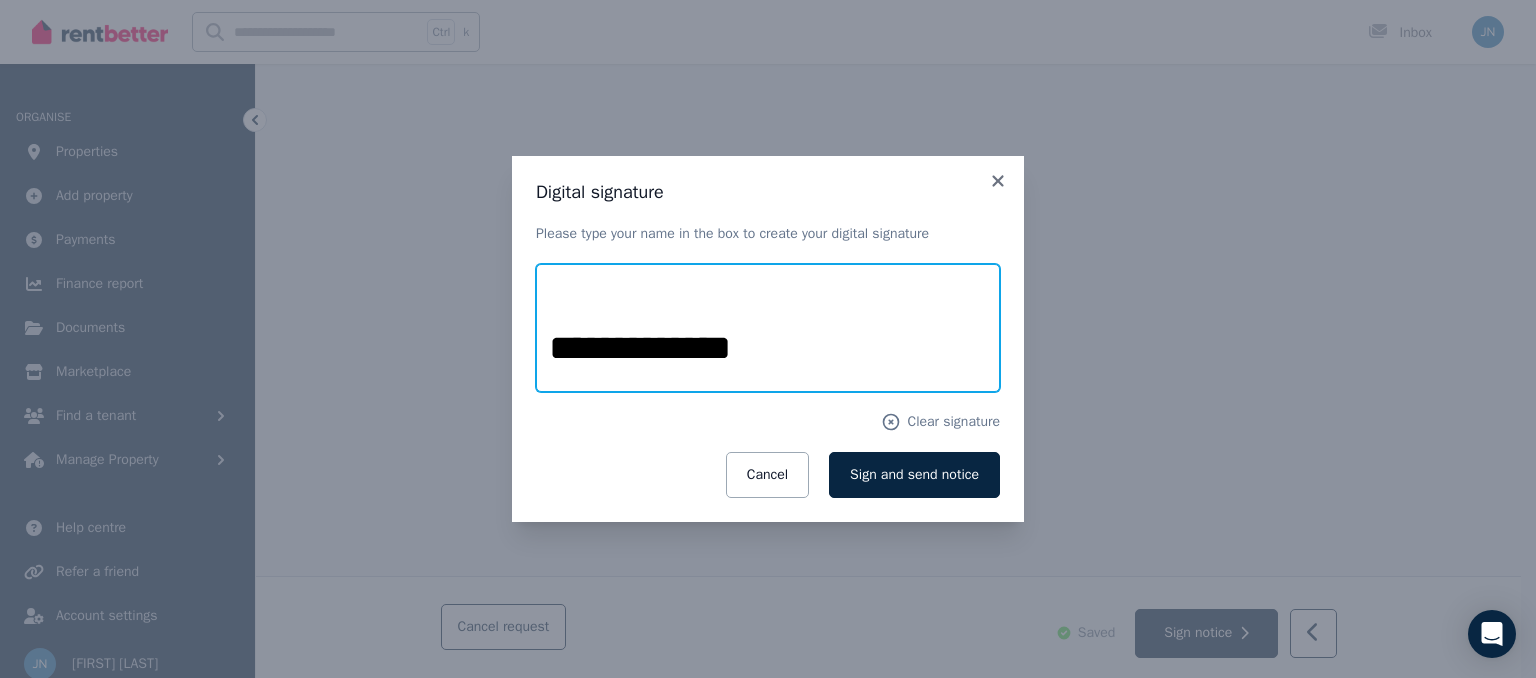 type on "**********" 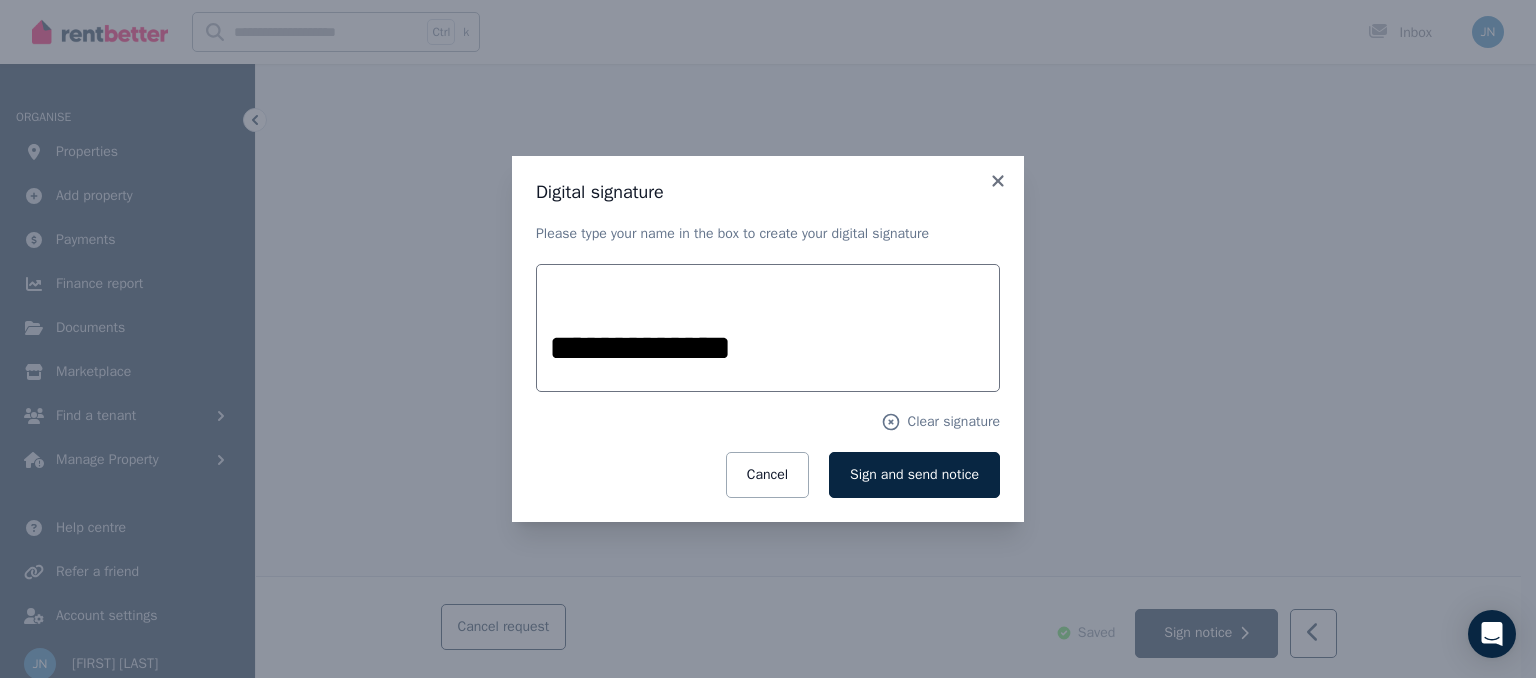 click on "Clear signature" at bounding box center [768, 422] 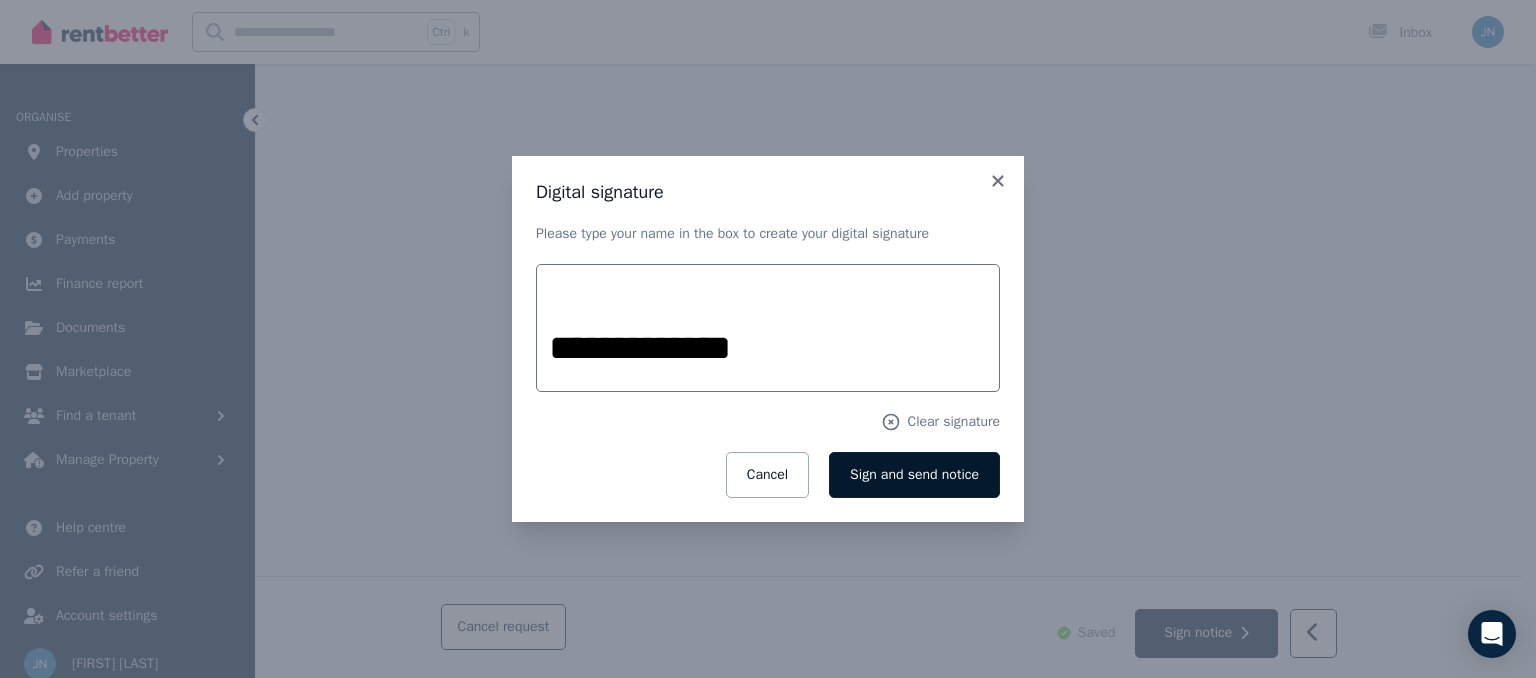 click on "Sign and send notice" at bounding box center [914, 474] 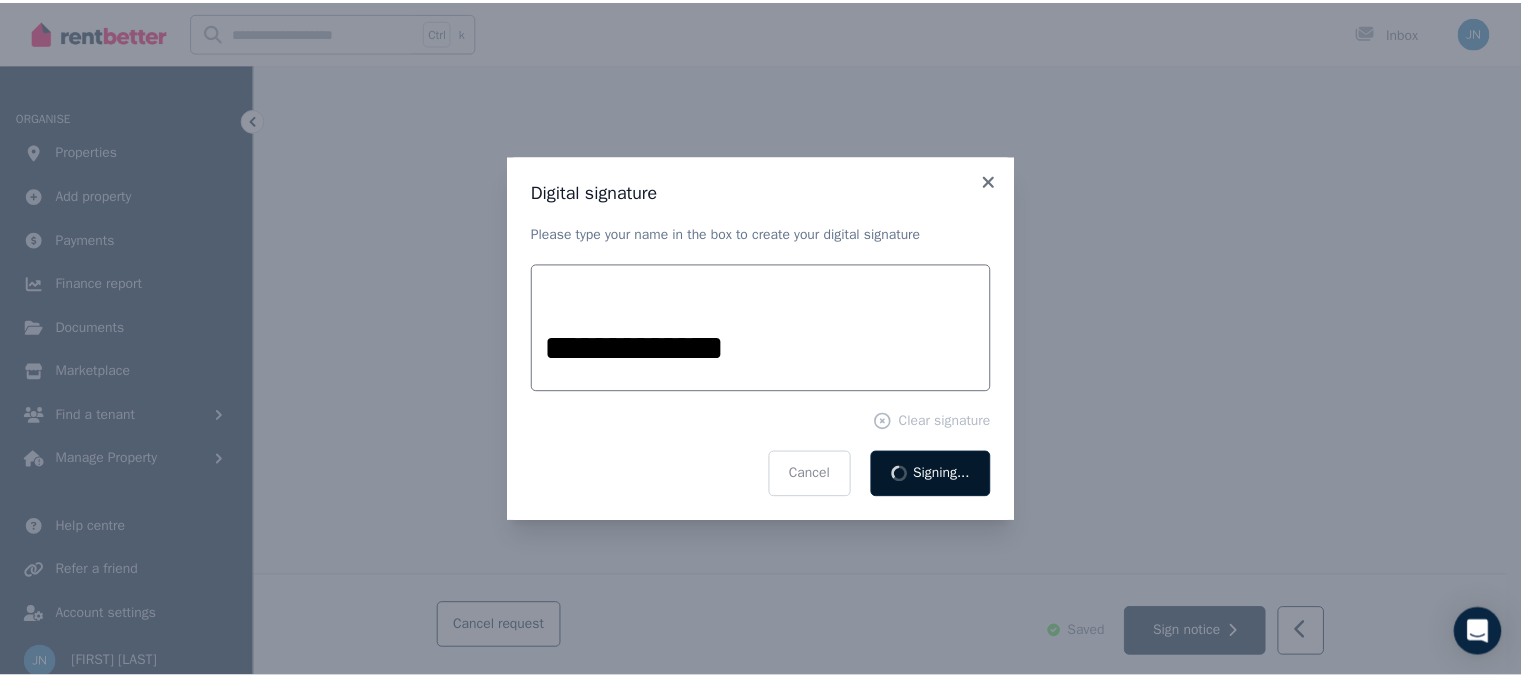 scroll, scrollTop: 206, scrollLeft: 0, axis: vertical 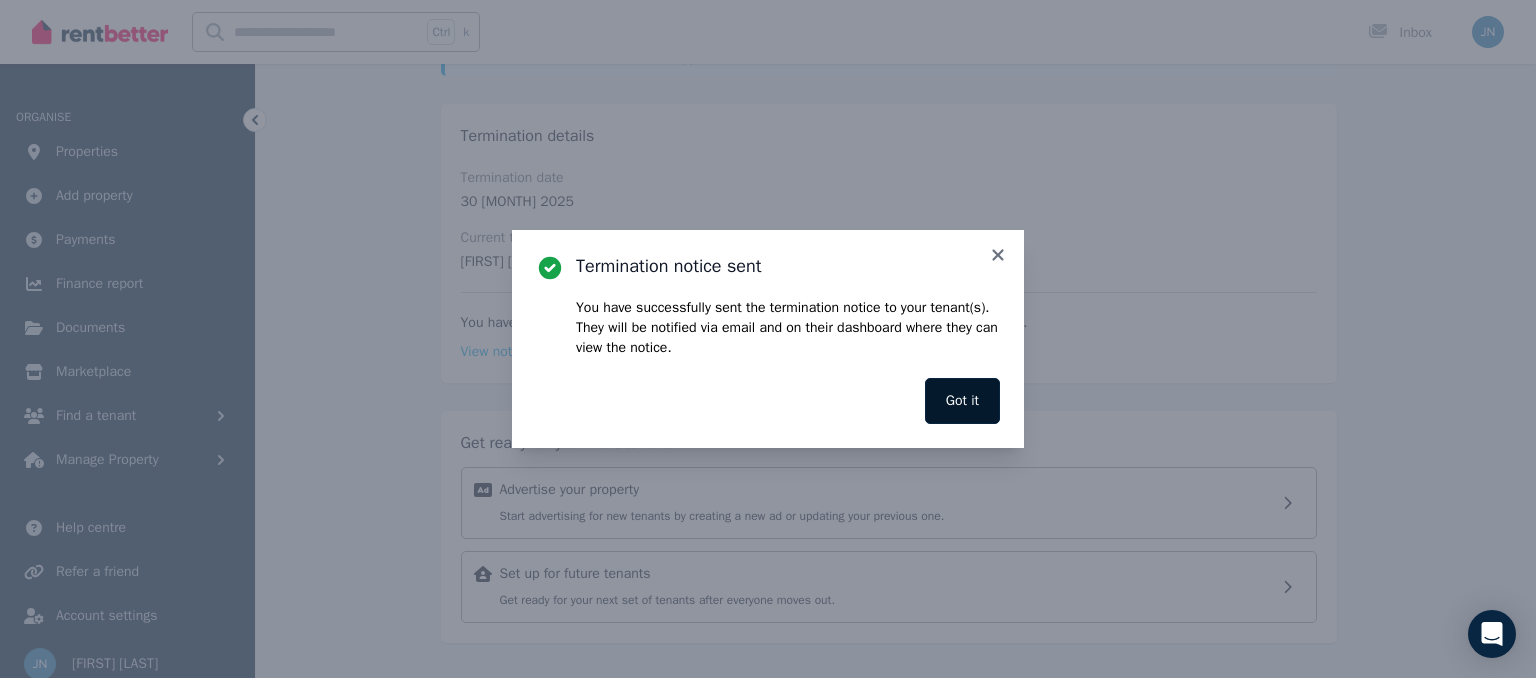 click on "Got it" at bounding box center [962, 401] 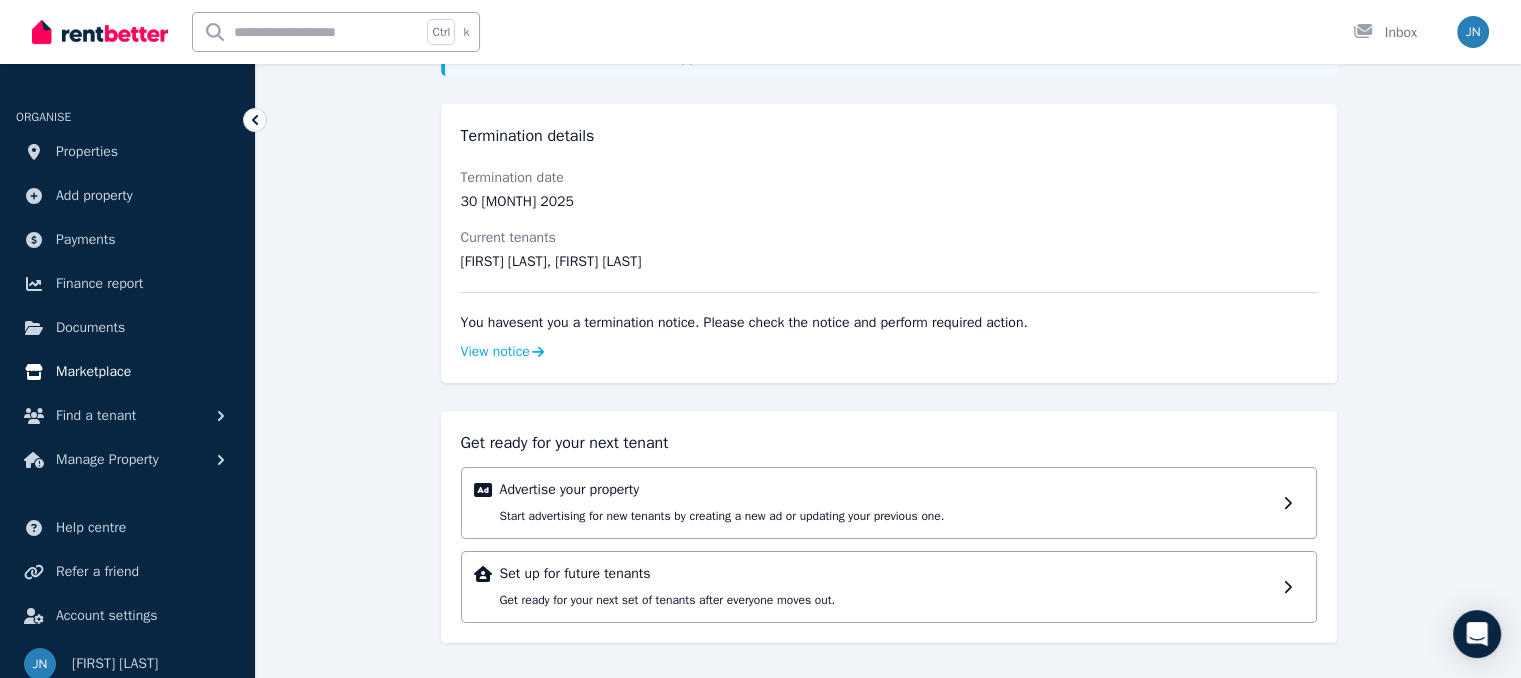 scroll, scrollTop: 14, scrollLeft: 0, axis: vertical 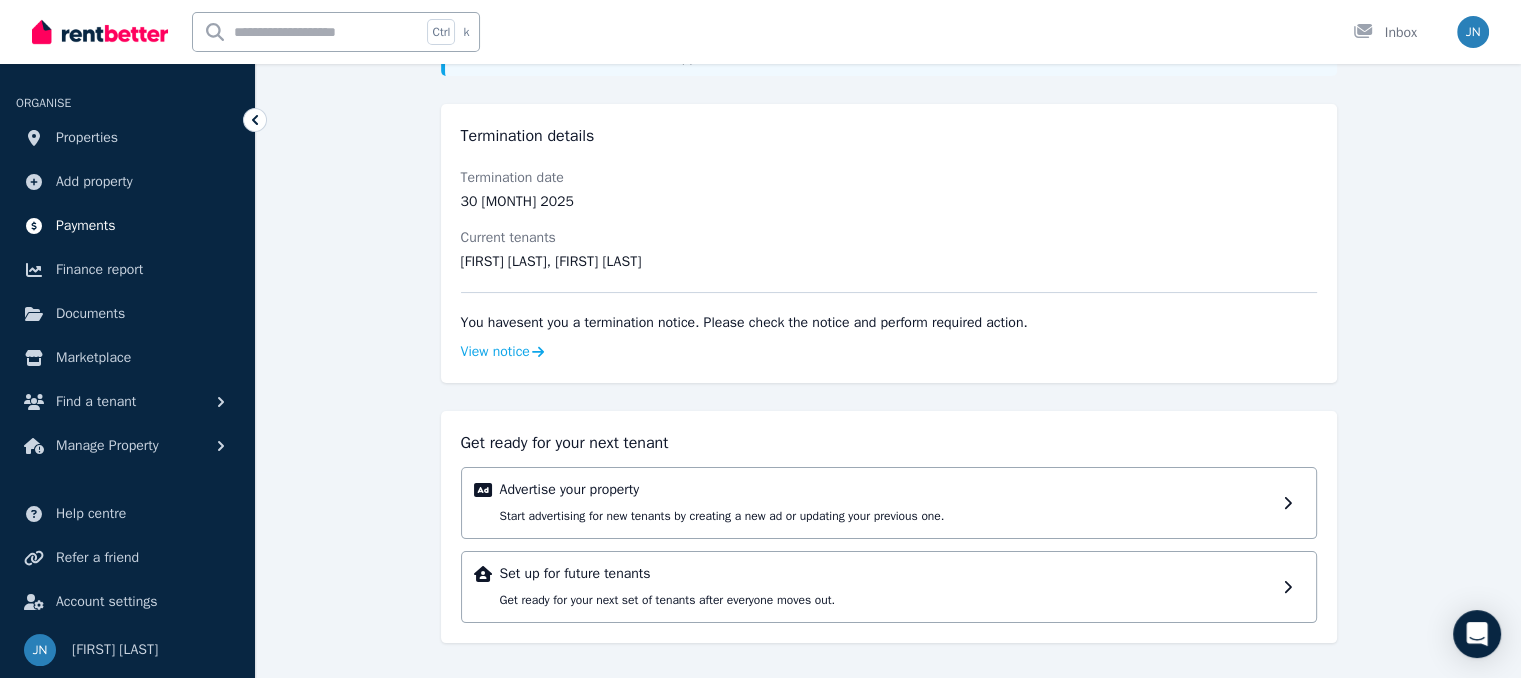 click on "Payments" at bounding box center (86, 226) 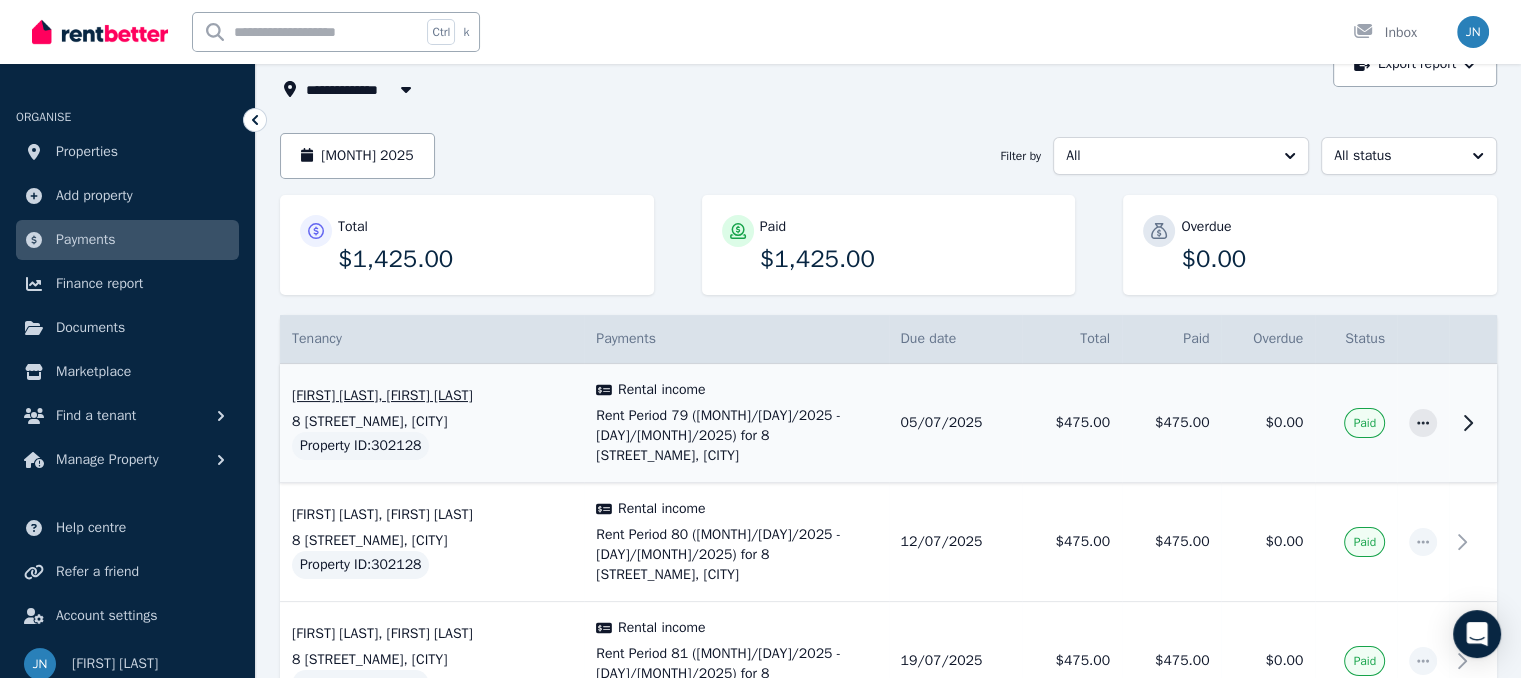 scroll, scrollTop: 238, scrollLeft: 0, axis: vertical 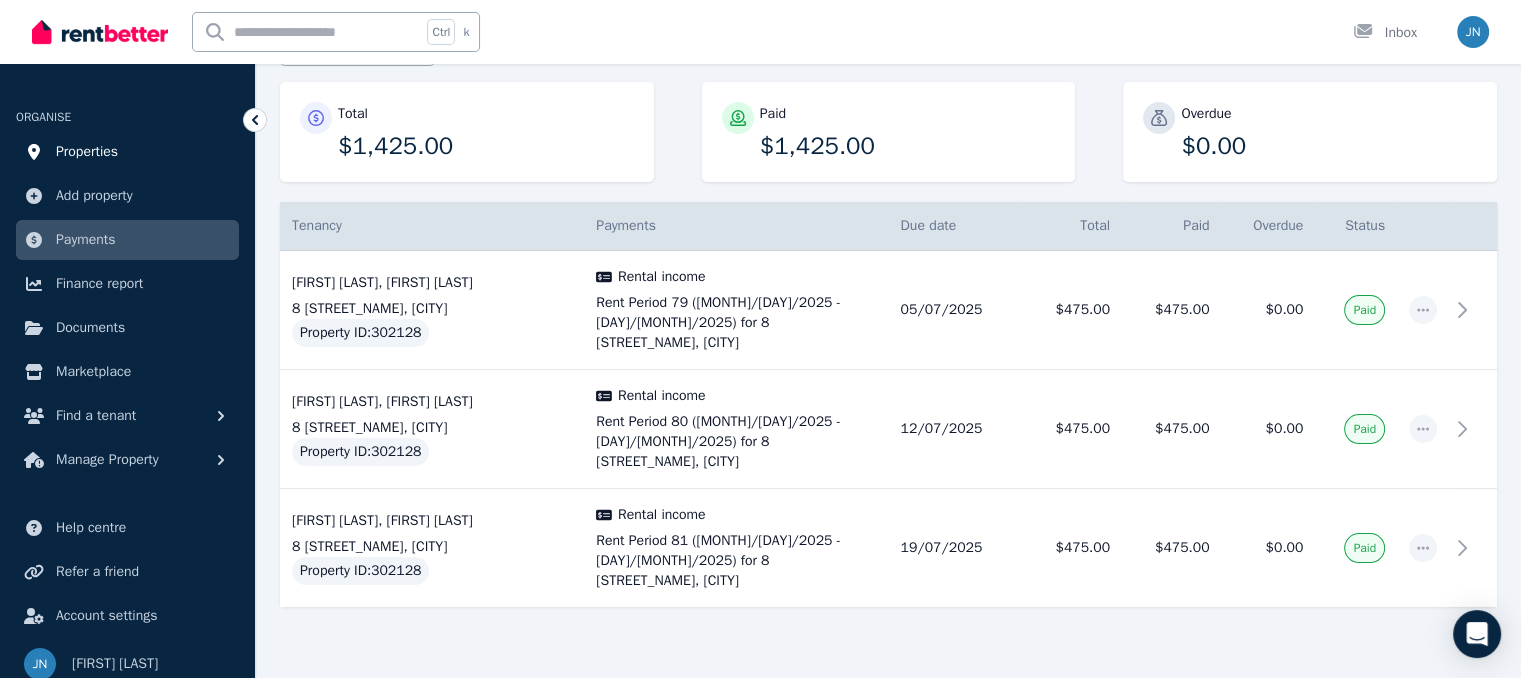 click on "Properties" at bounding box center (87, 152) 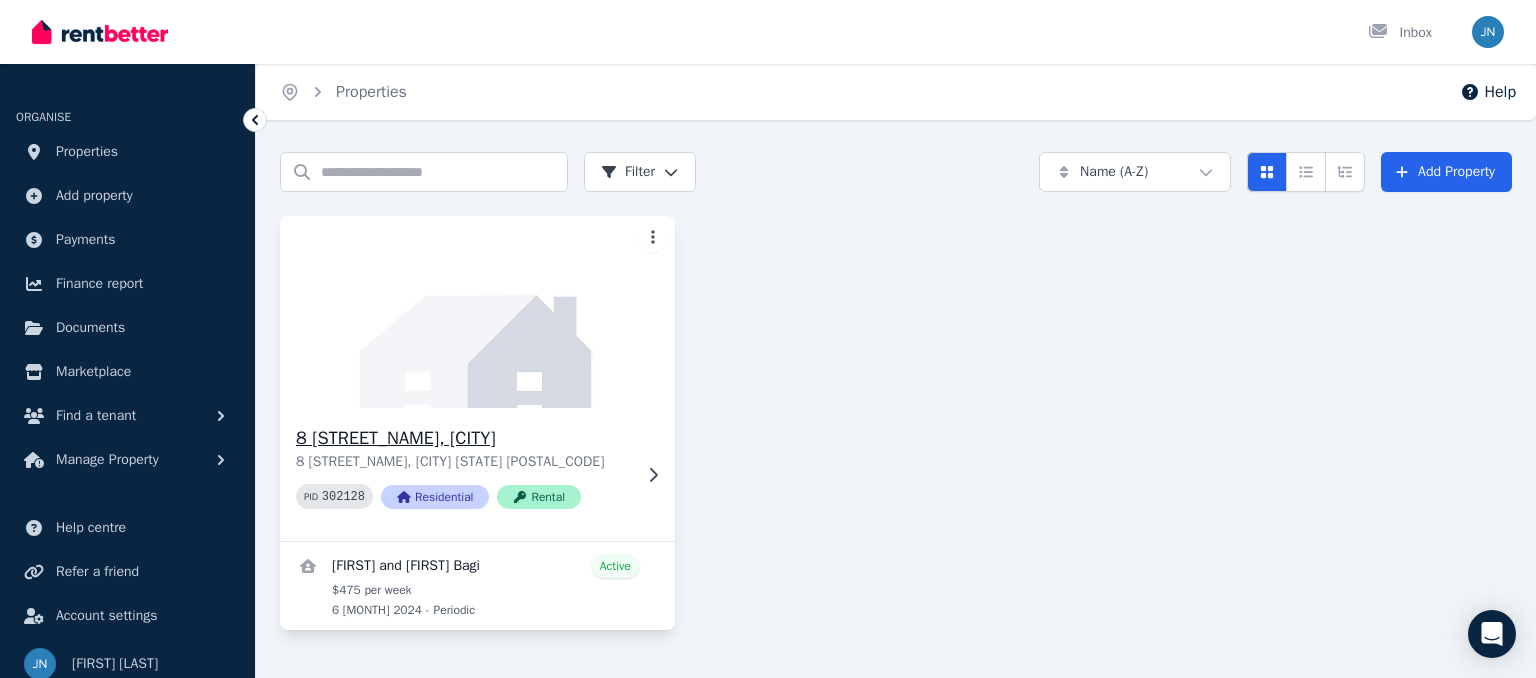 click on "8 [STREET_NAME], [CITY] [STATE] [POSTAL_CODE] PID   302128 Residential Rental" at bounding box center (463, 474) 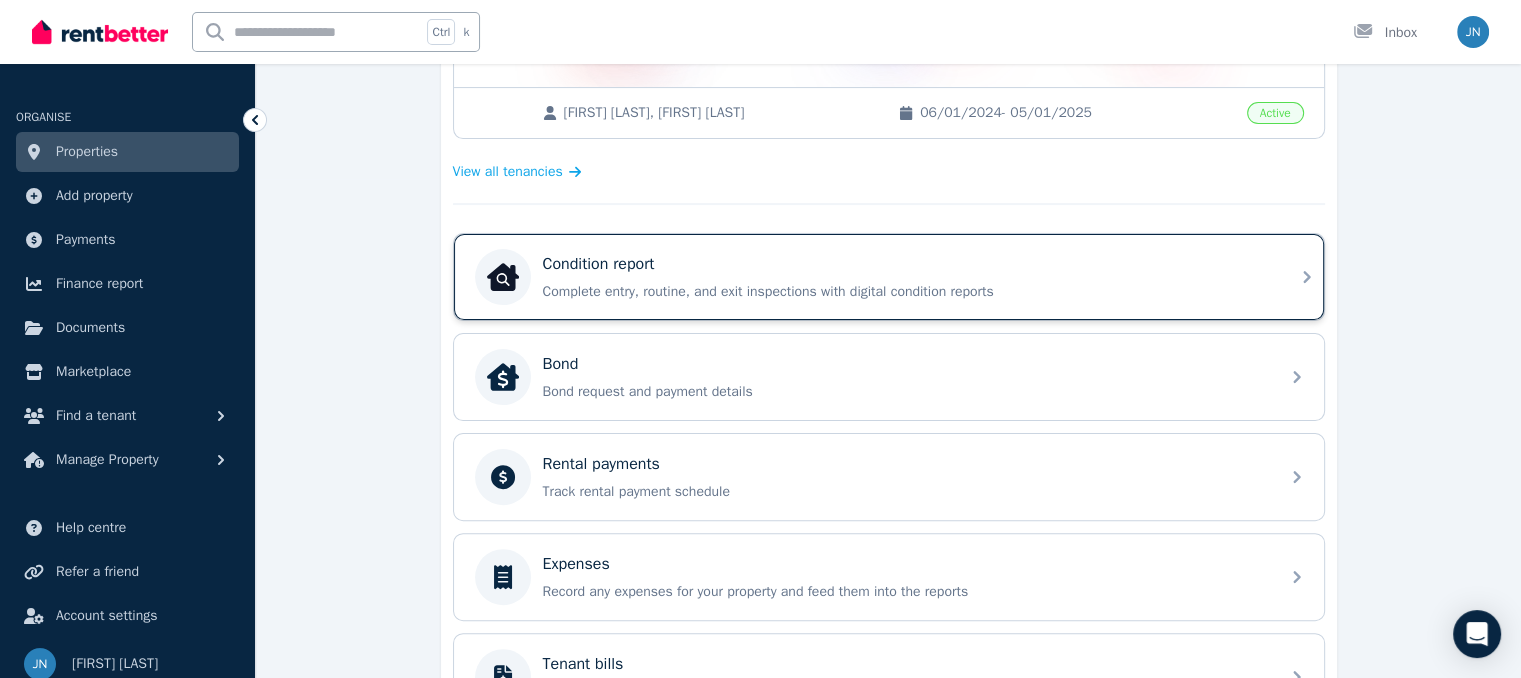 scroll, scrollTop: 500, scrollLeft: 0, axis: vertical 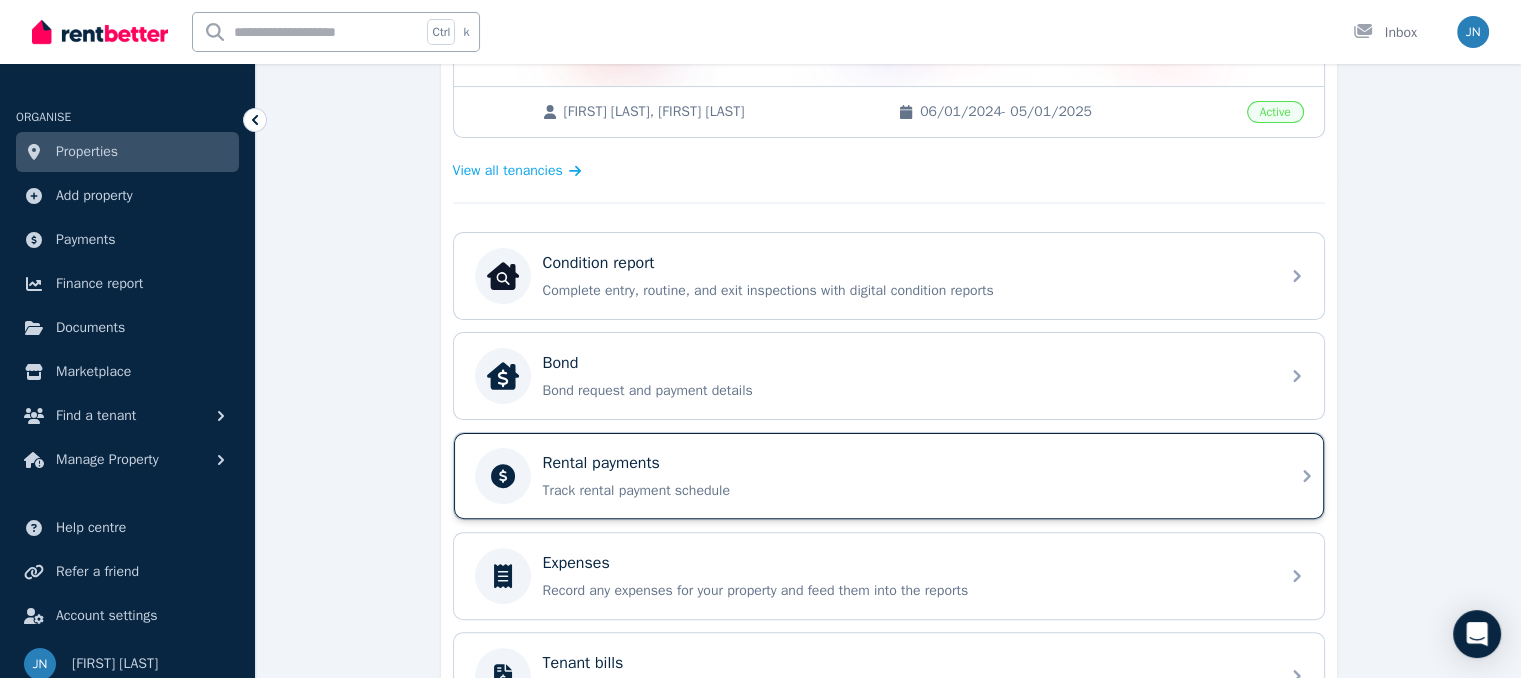 click on "Rental payments" at bounding box center (601, 463) 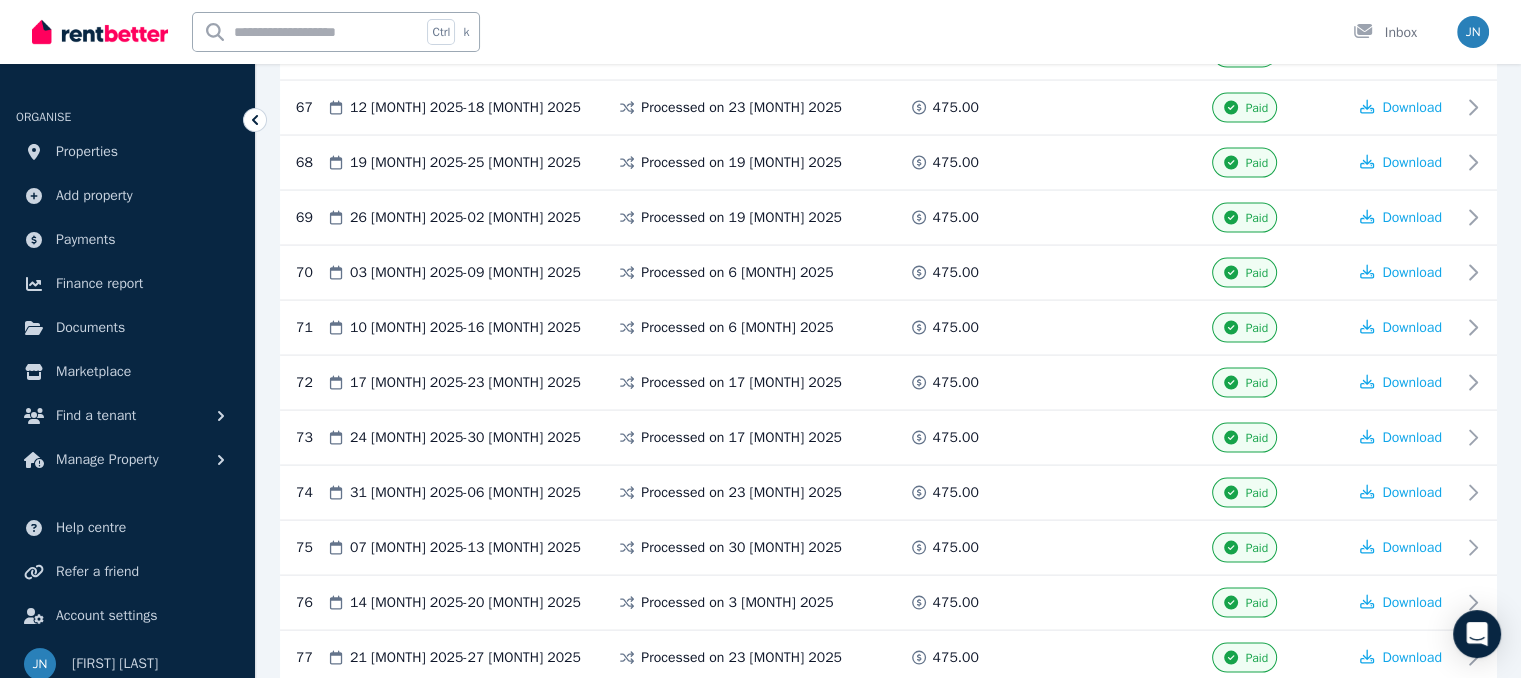 scroll, scrollTop: 4378, scrollLeft: 0, axis: vertical 